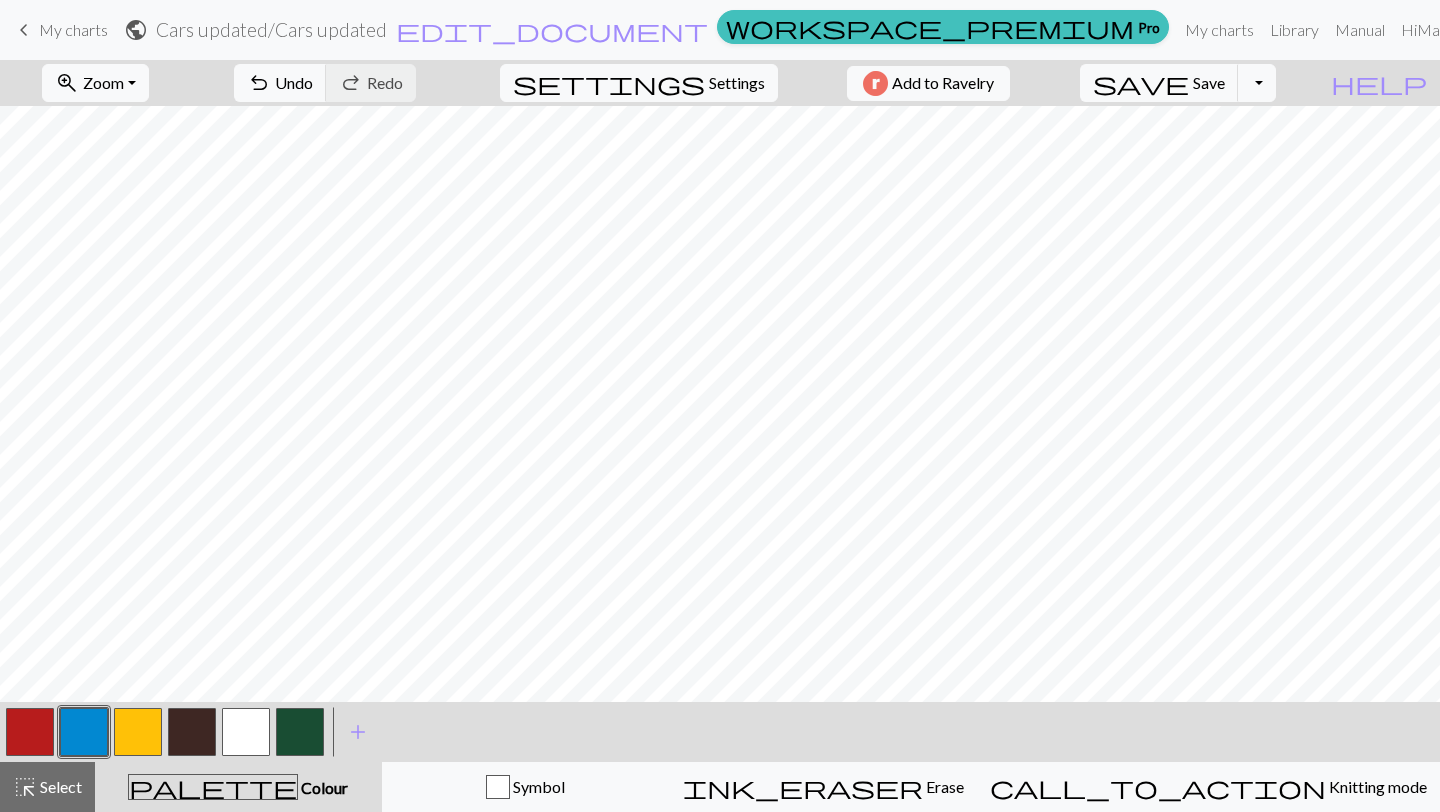 scroll, scrollTop: 0, scrollLeft: 0, axis: both 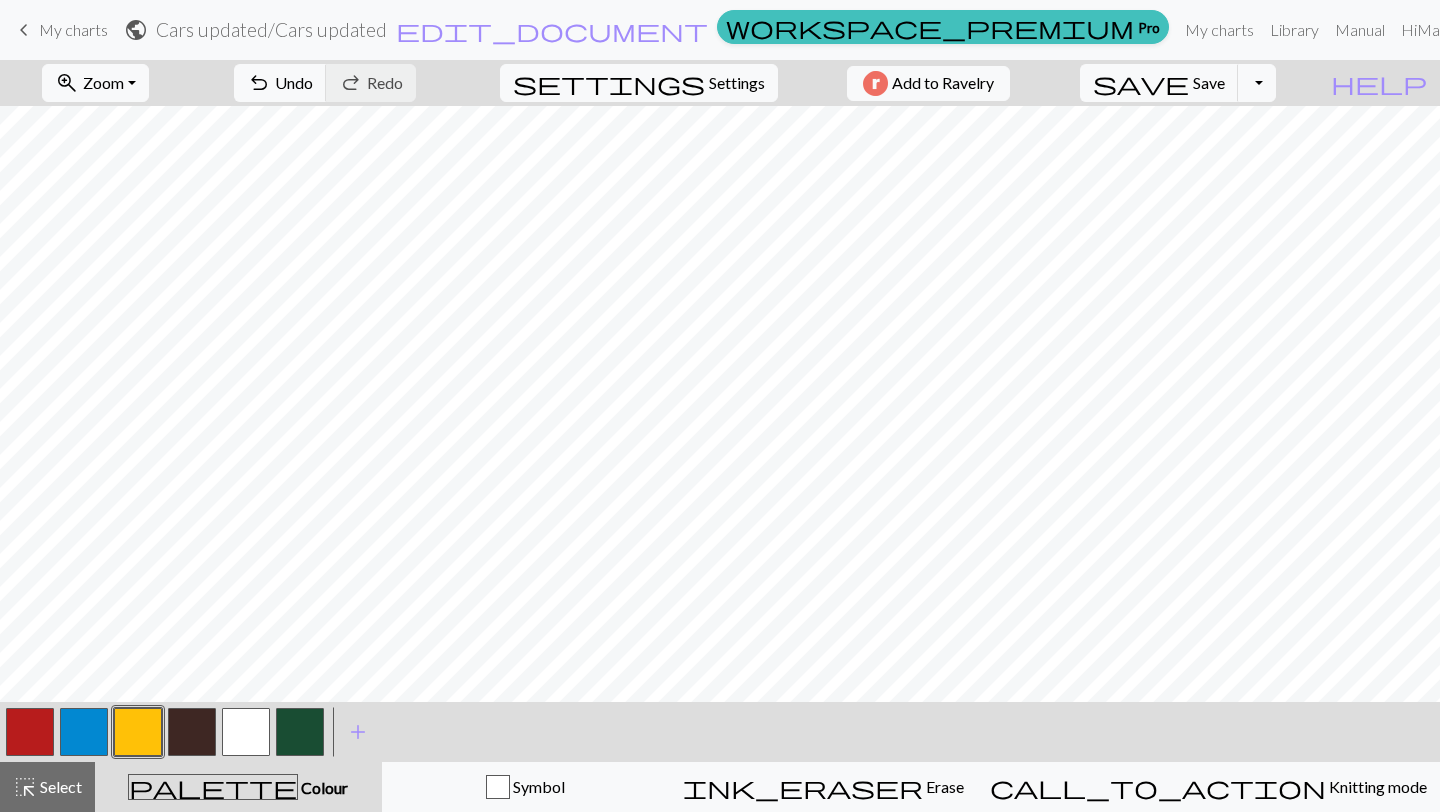 click at bounding box center (30, 732) 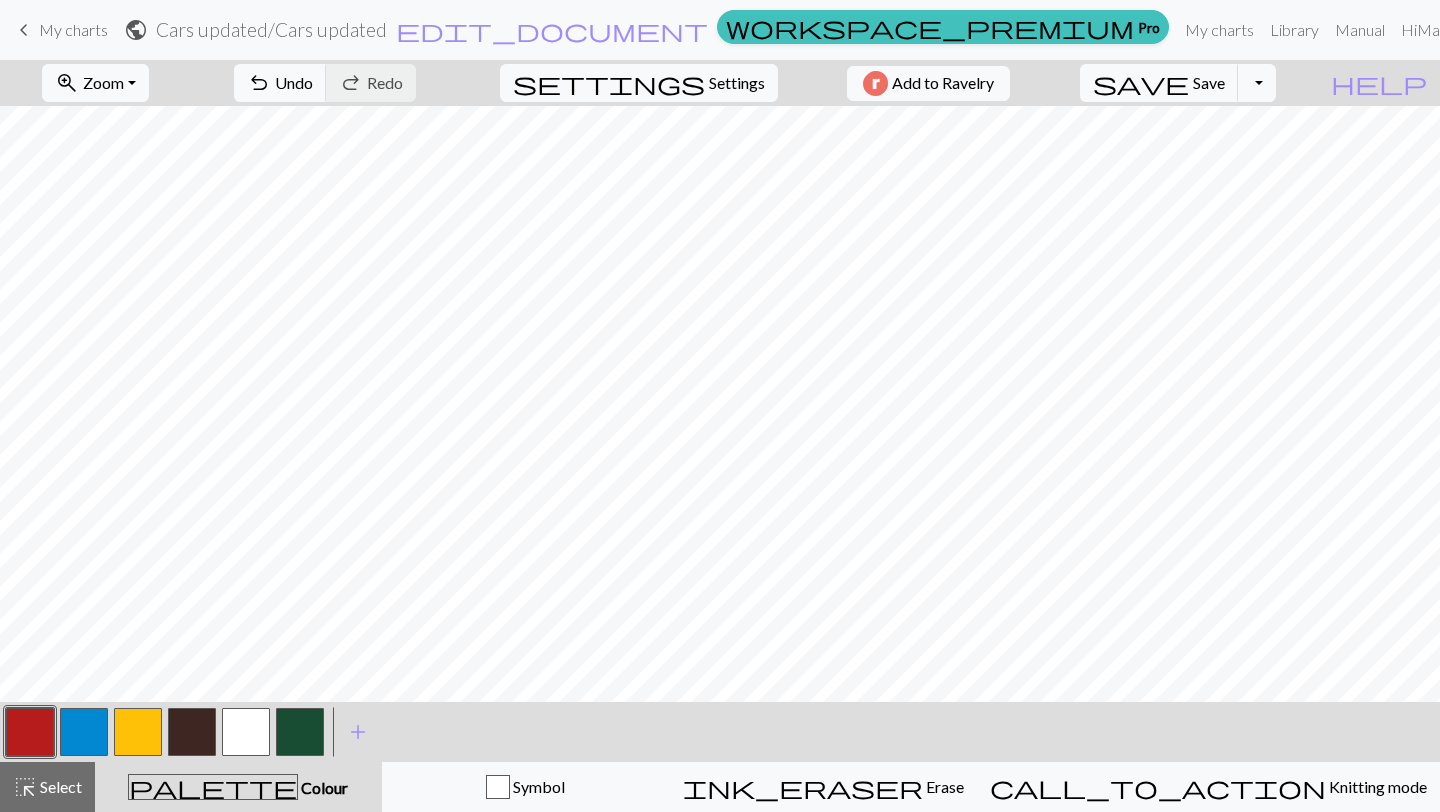 click at bounding box center (138, 732) 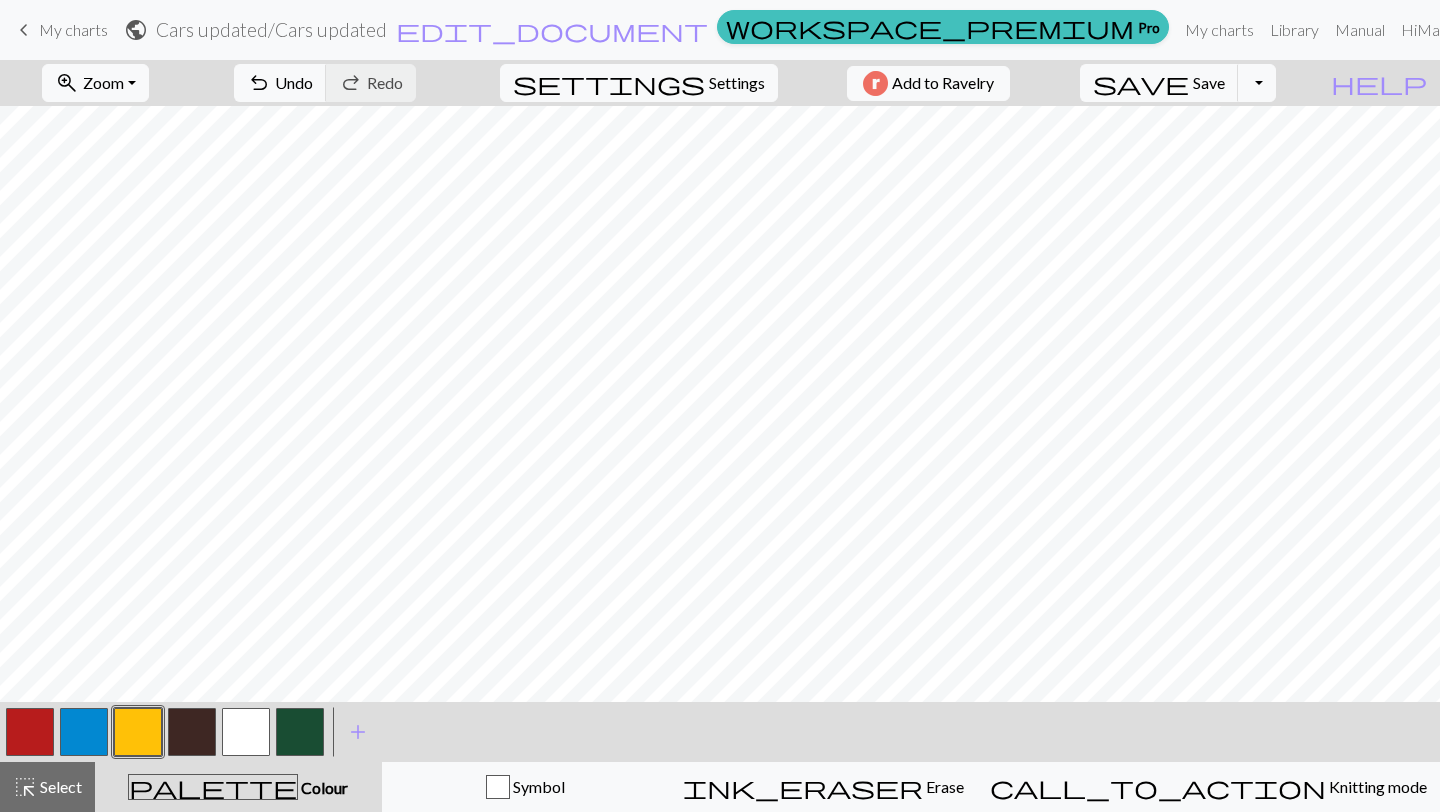click at bounding box center [84, 732] 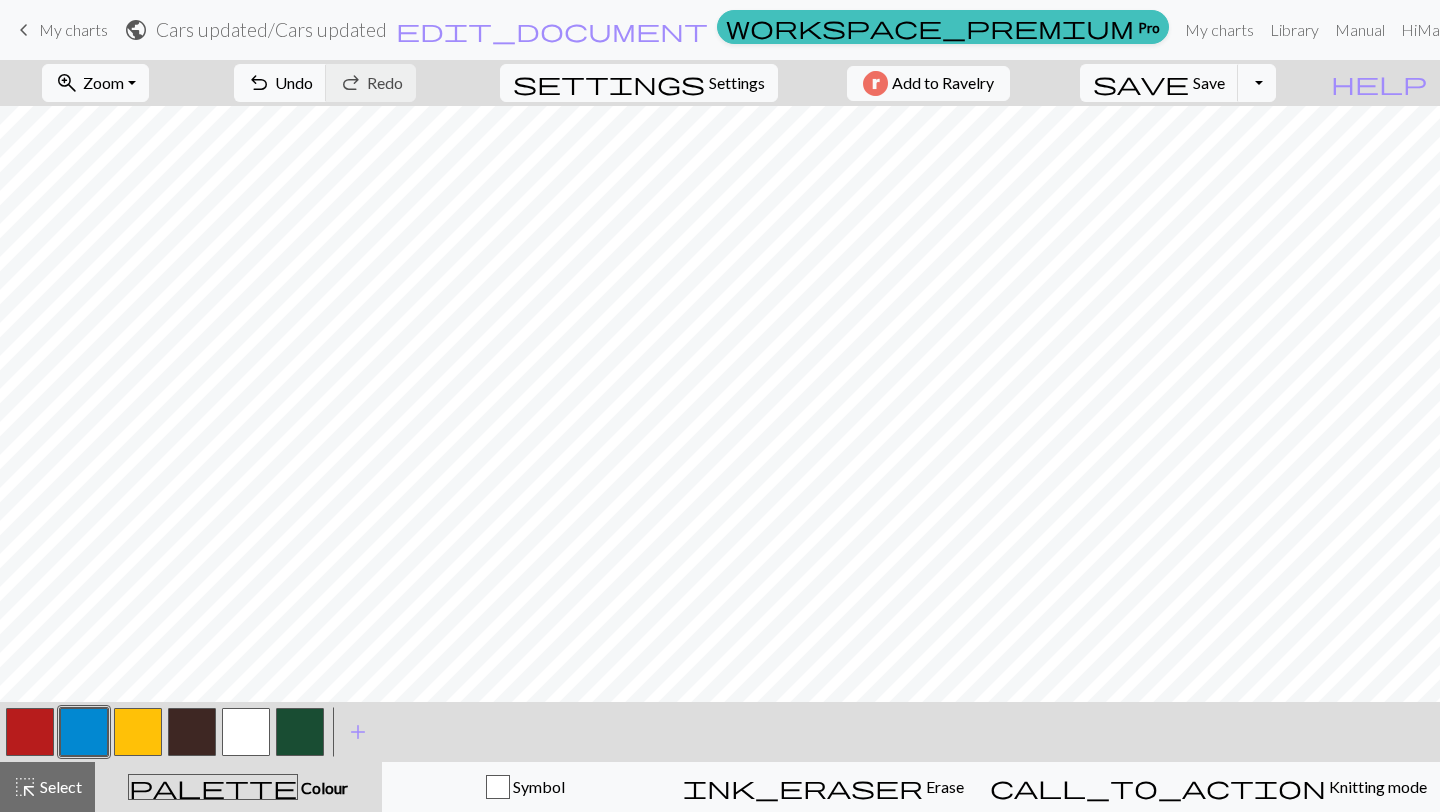 click at bounding box center (138, 732) 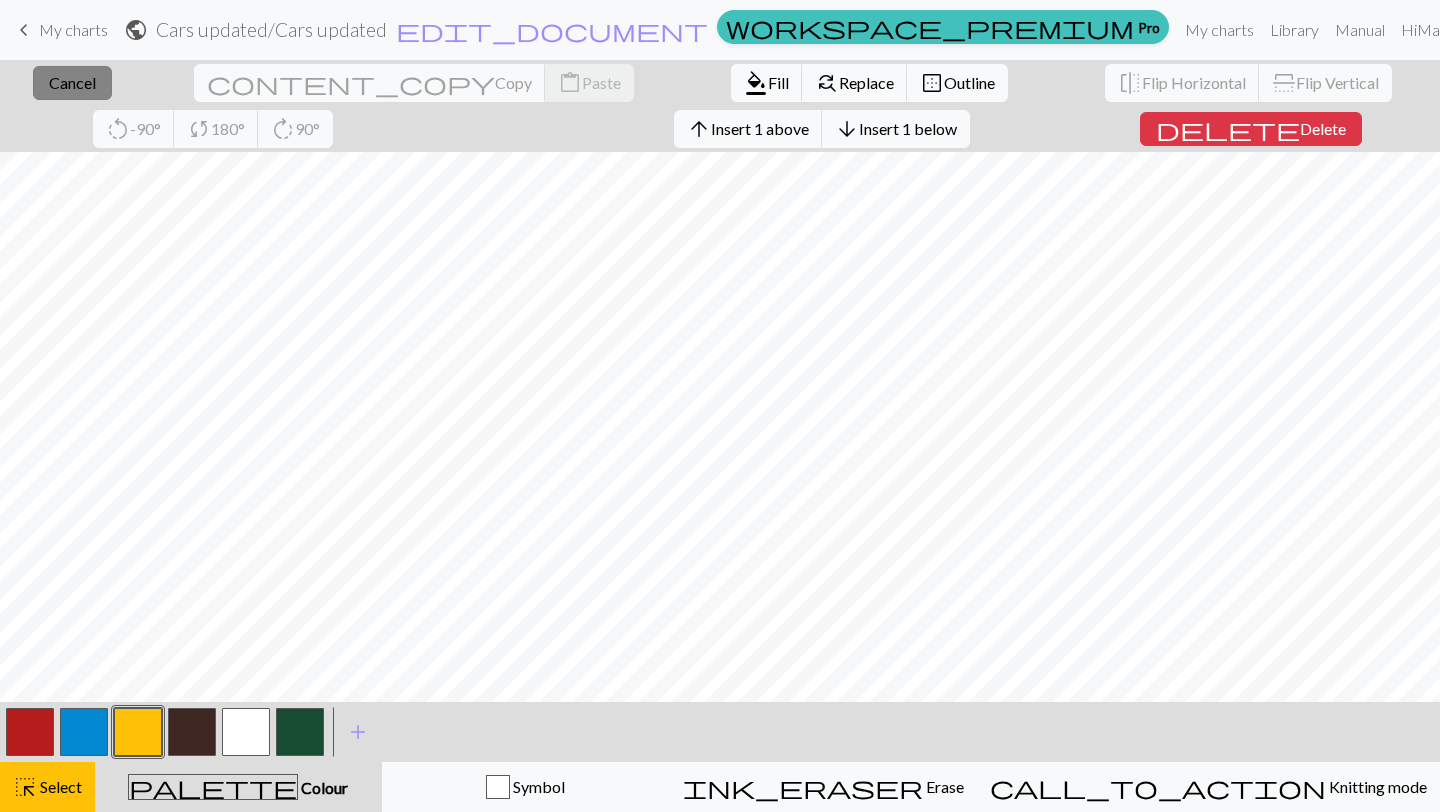 click on "Cancel" at bounding box center [72, 82] 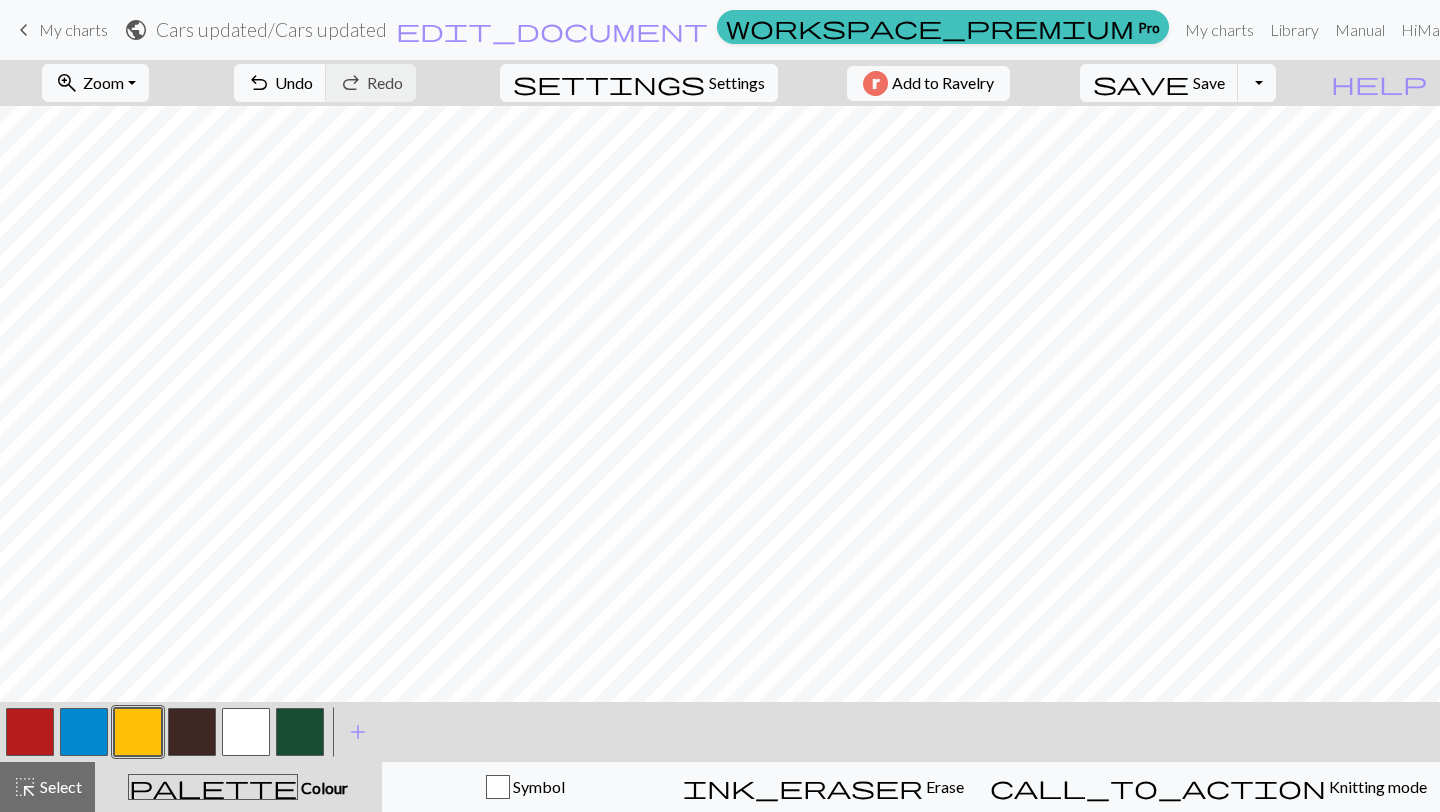 click at bounding box center [84, 732] 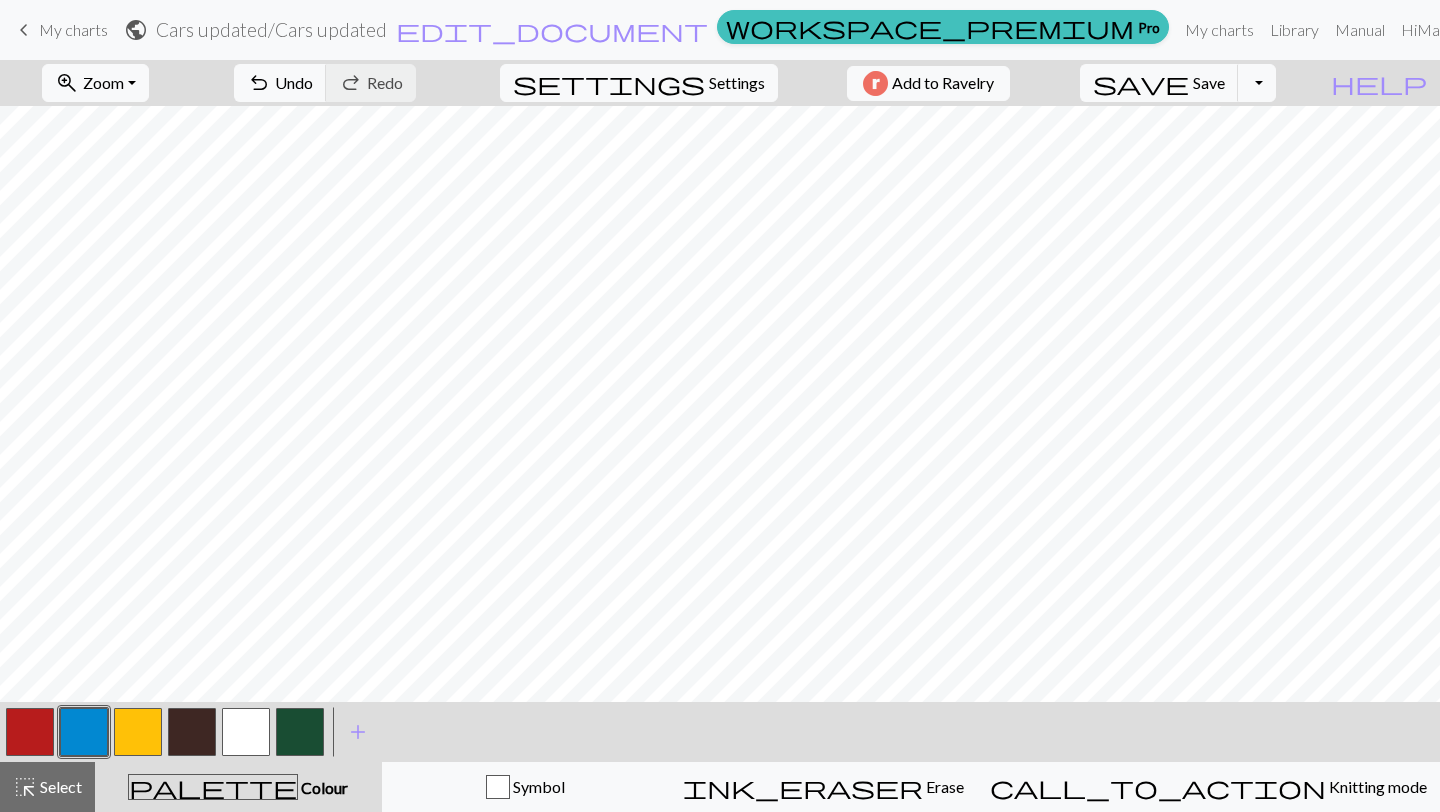 click at bounding box center [30, 732] 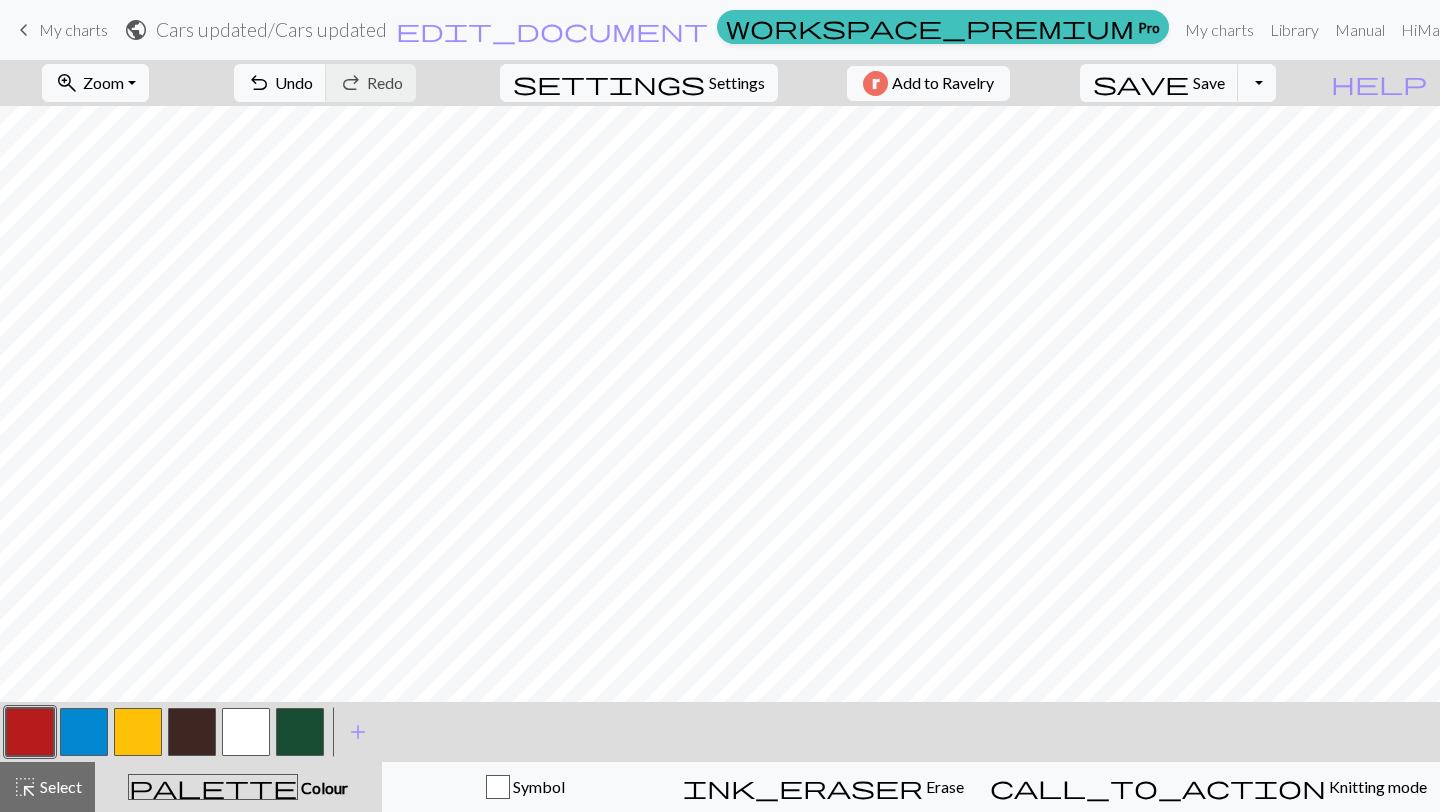 click at bounding box center [138, 732] 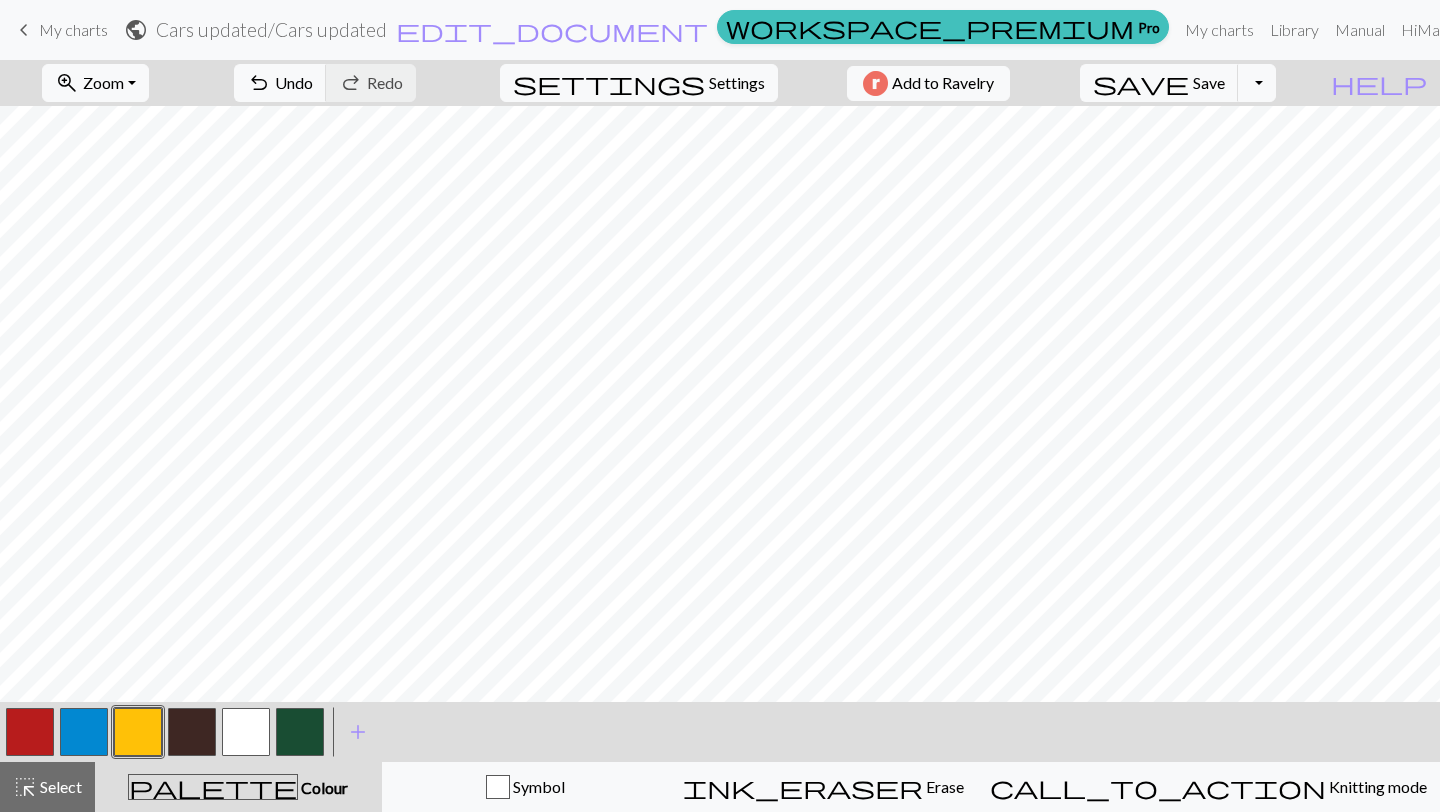 click at bounding box center (30, 732) 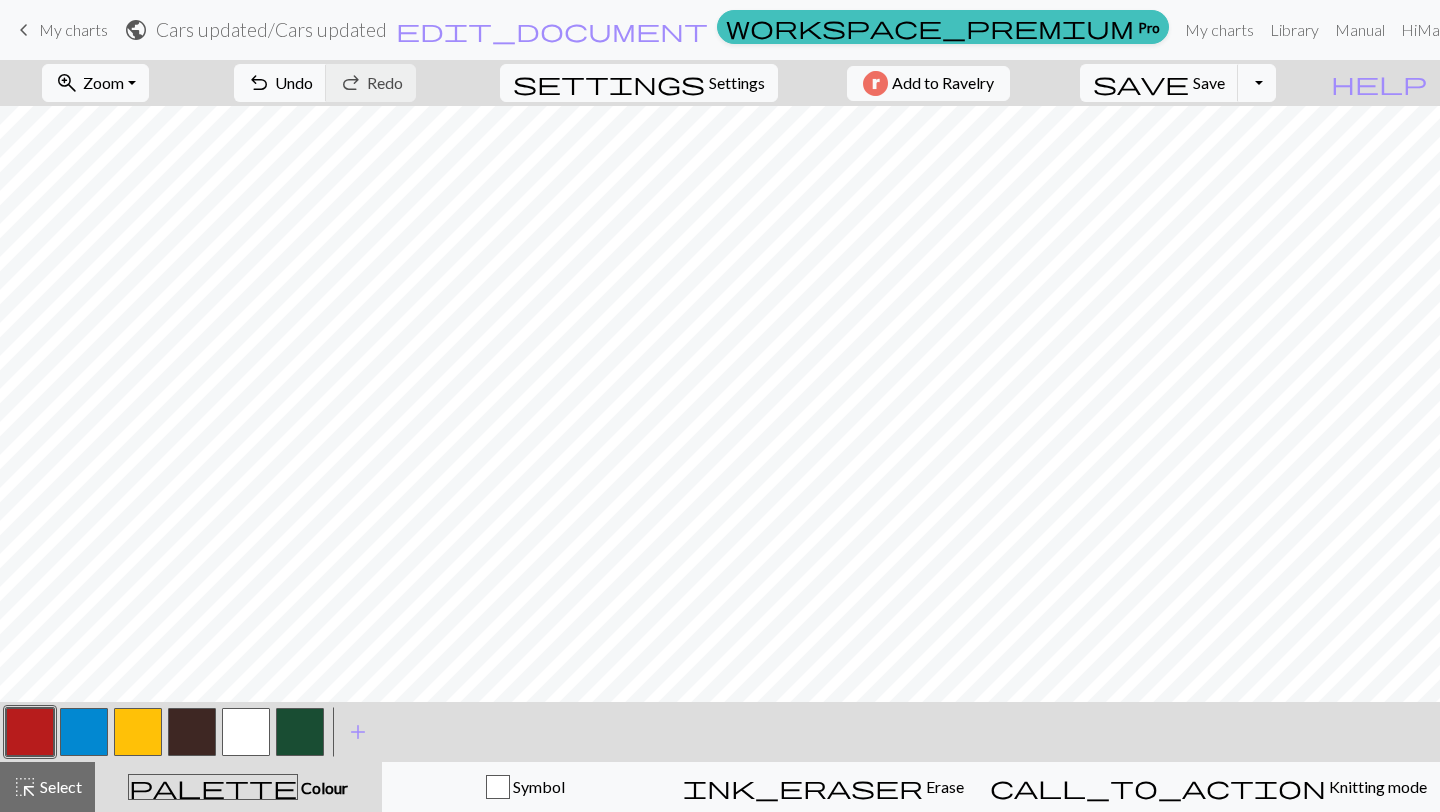 click at bounding box center (138, 732) 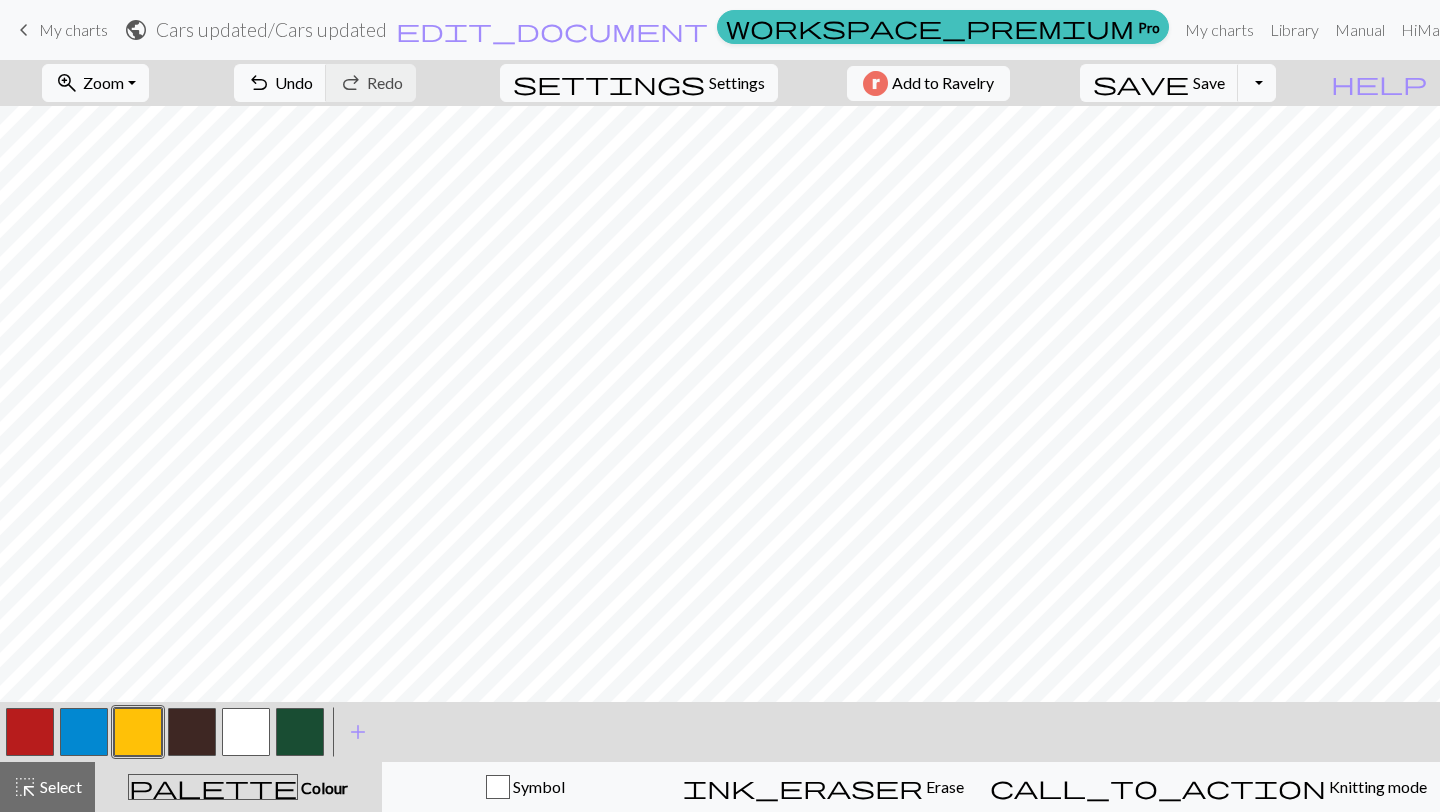 click at bounding box center (84, 732) 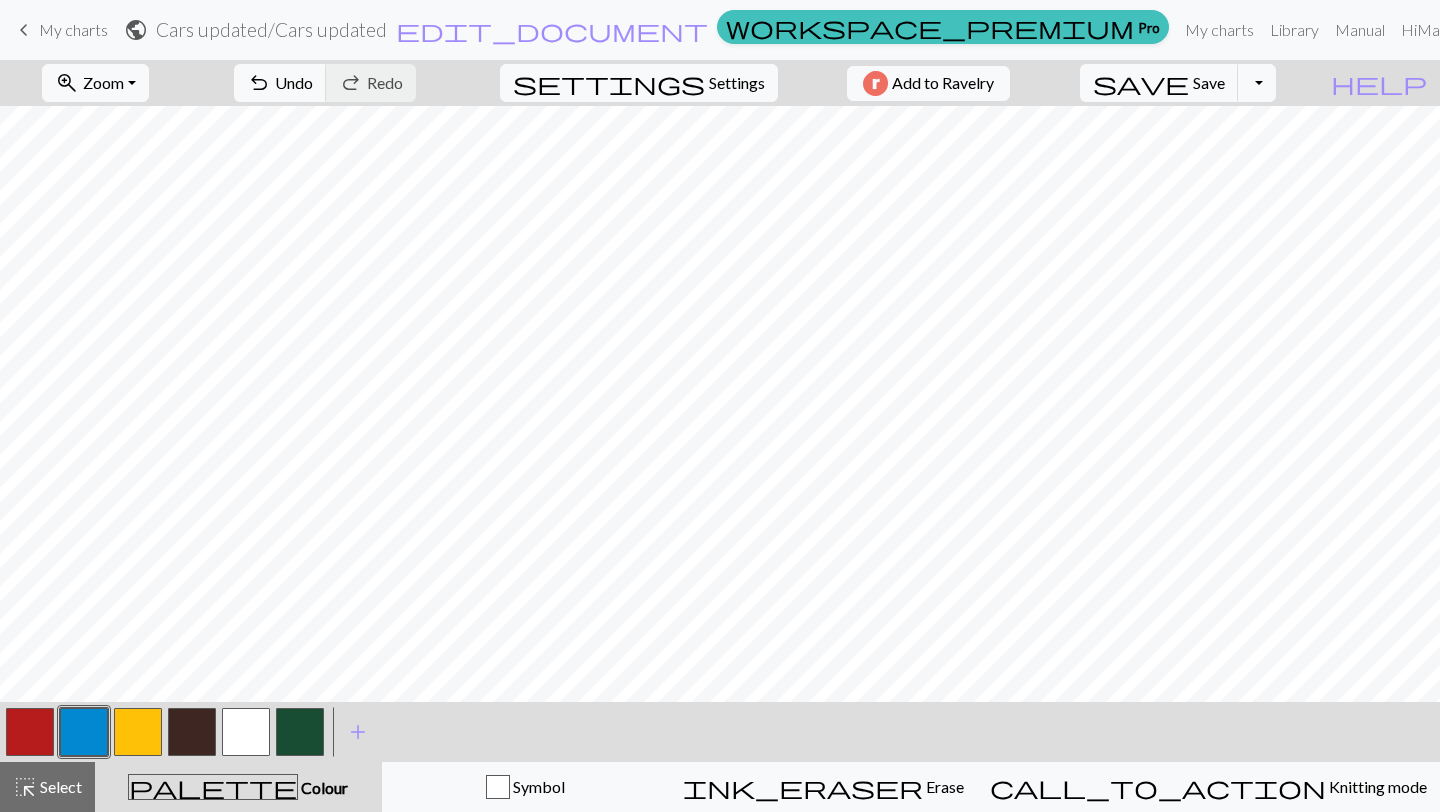 click at bounding box center (30, 732) 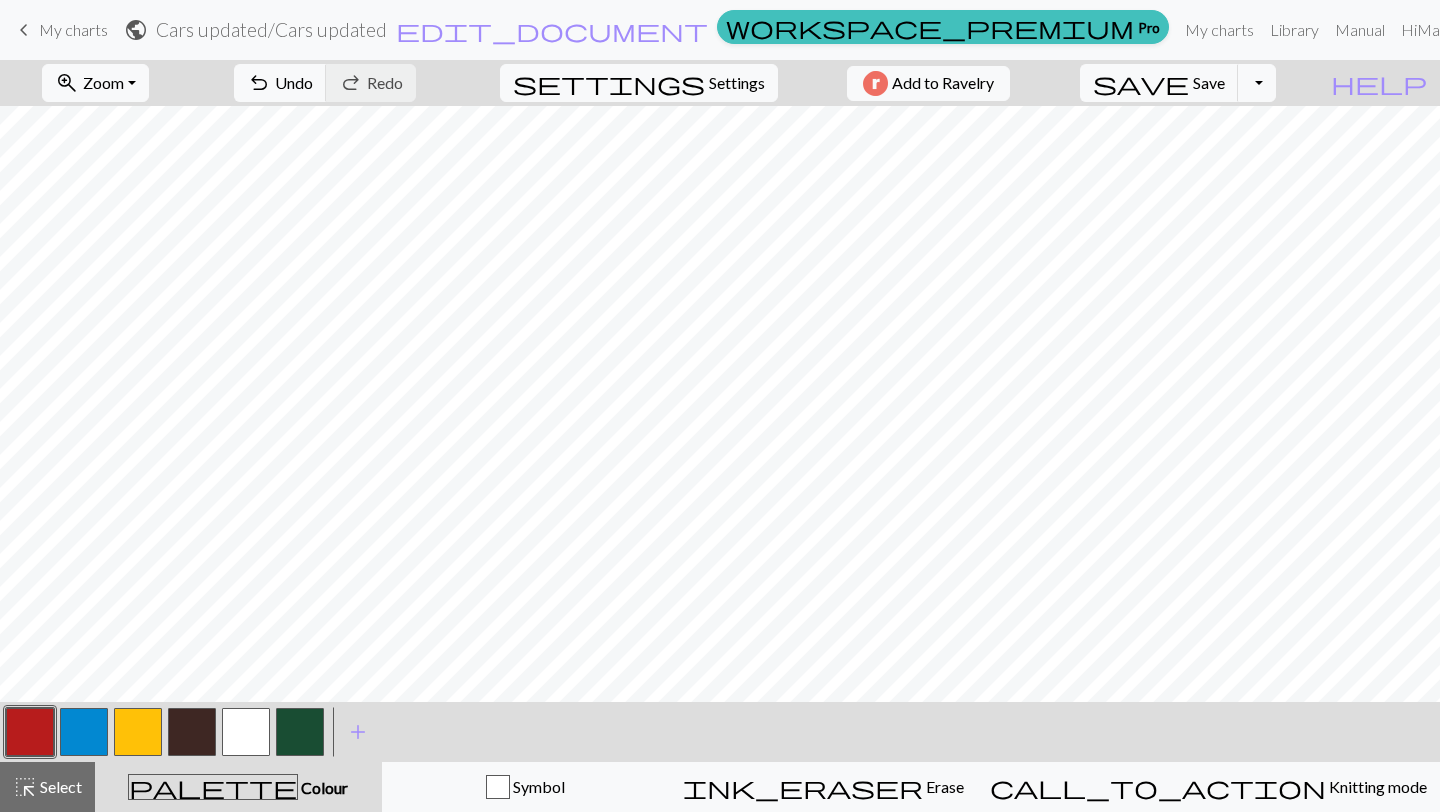 click at bounding box center (30, 732) 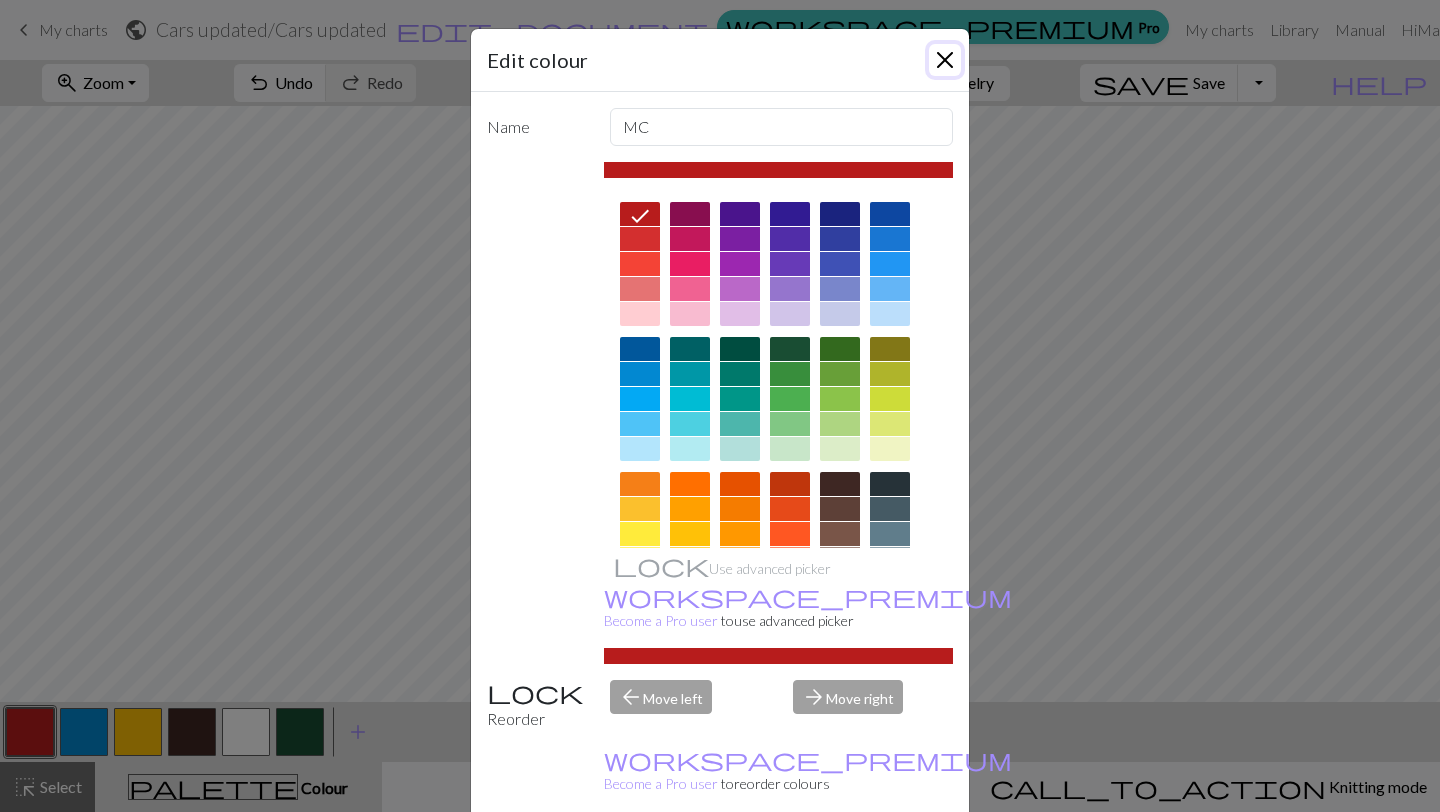 click at bounding box center [945, 60] 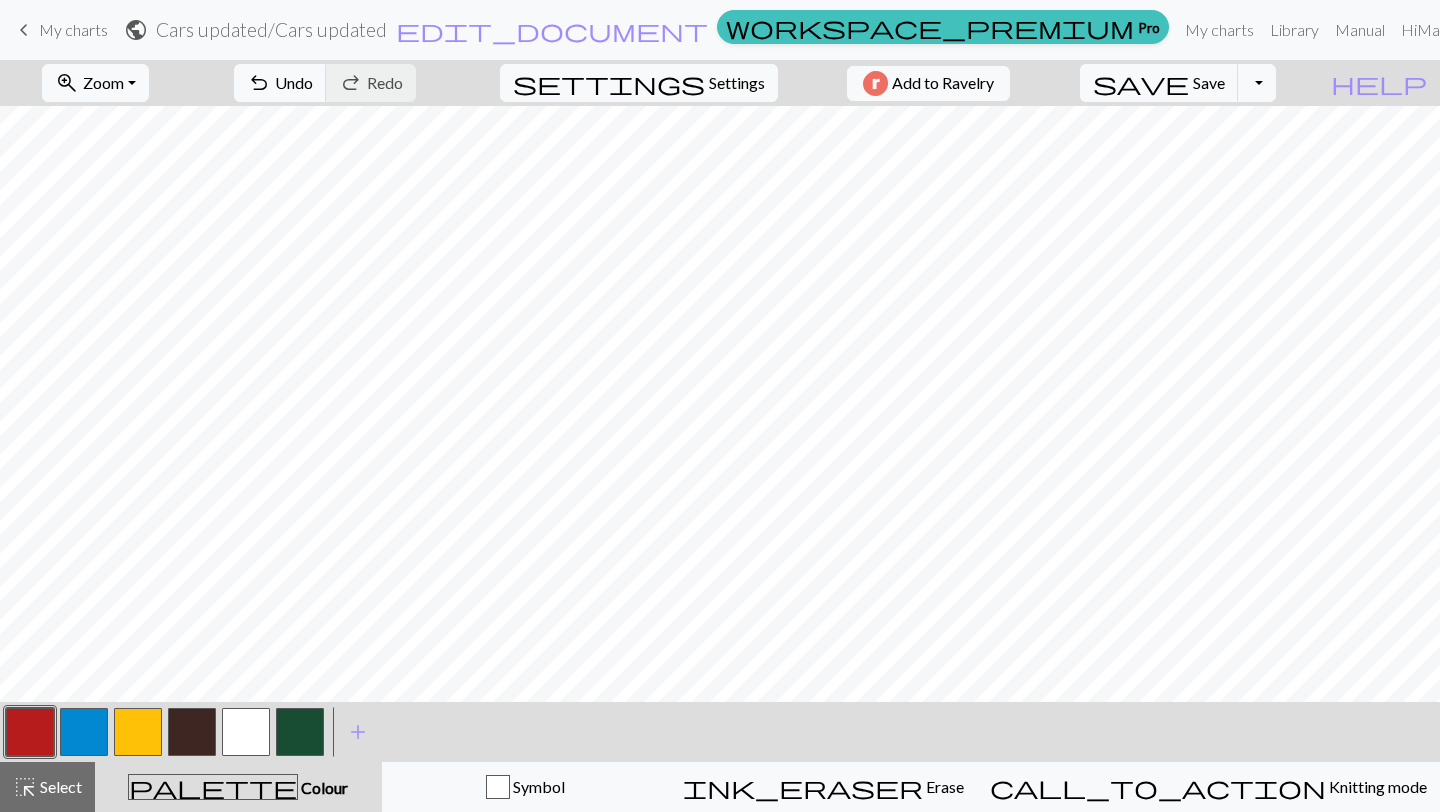 click at bounding box center (138, 732) 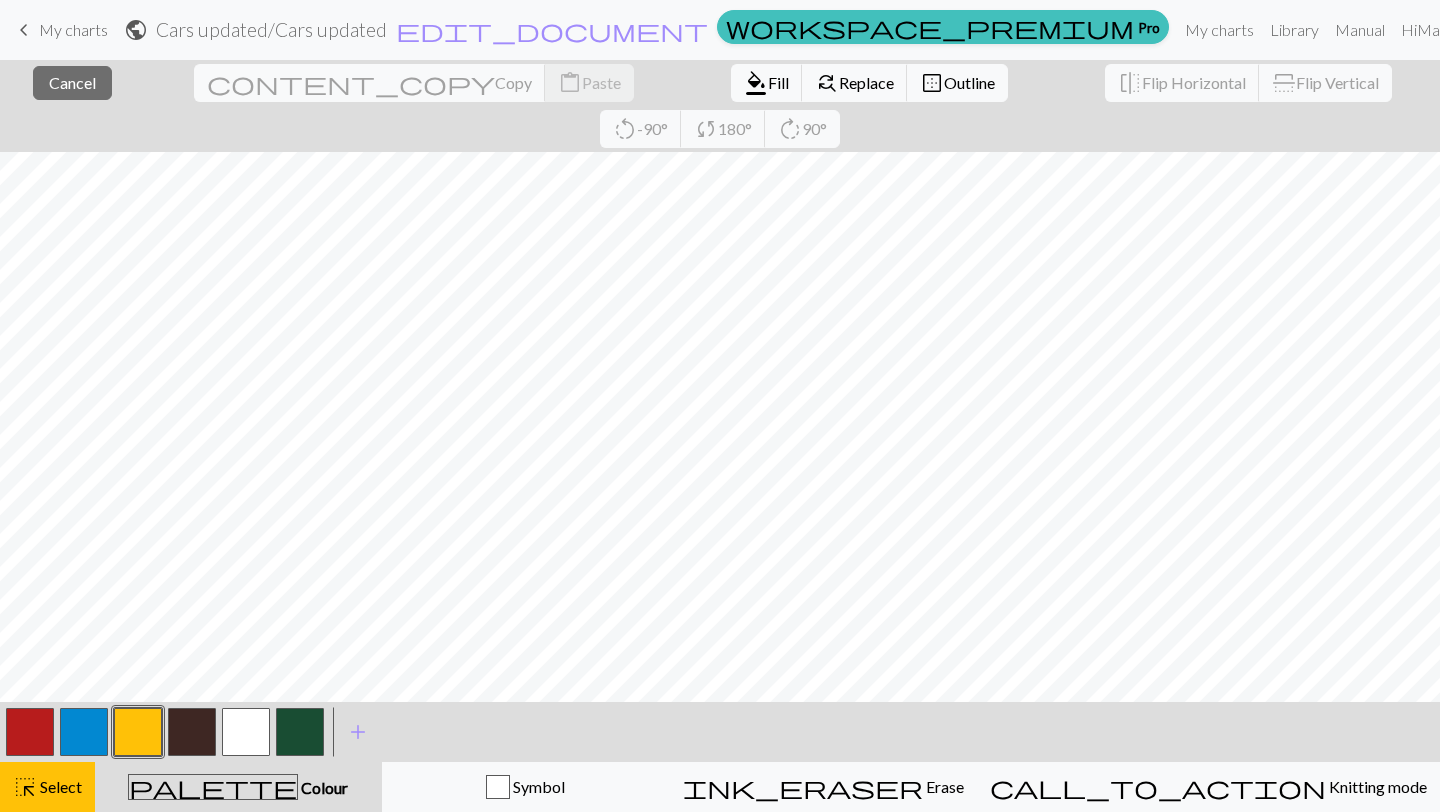 click at bounding box center [138, 732] 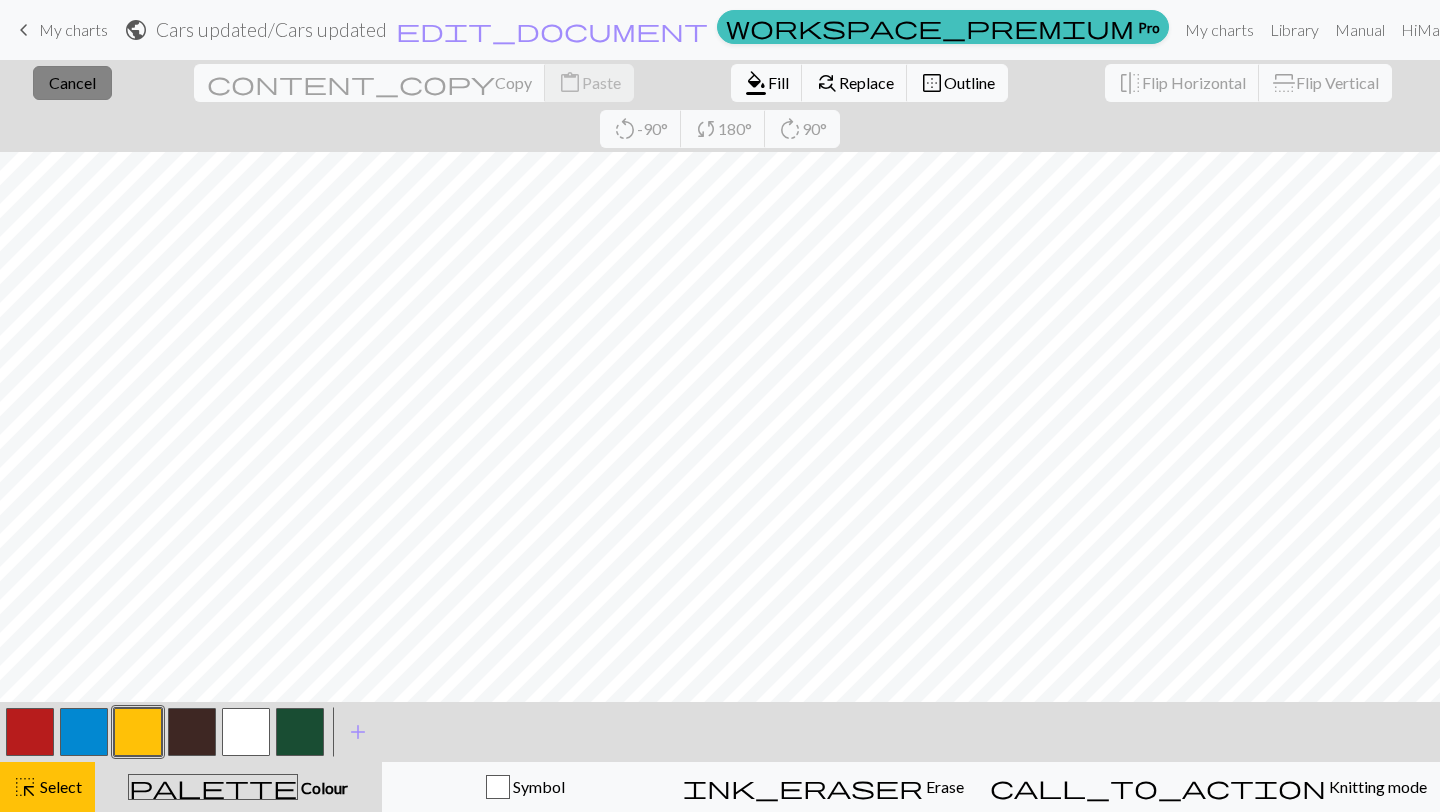 click on "Cancel" at bounding box center [72, 82] 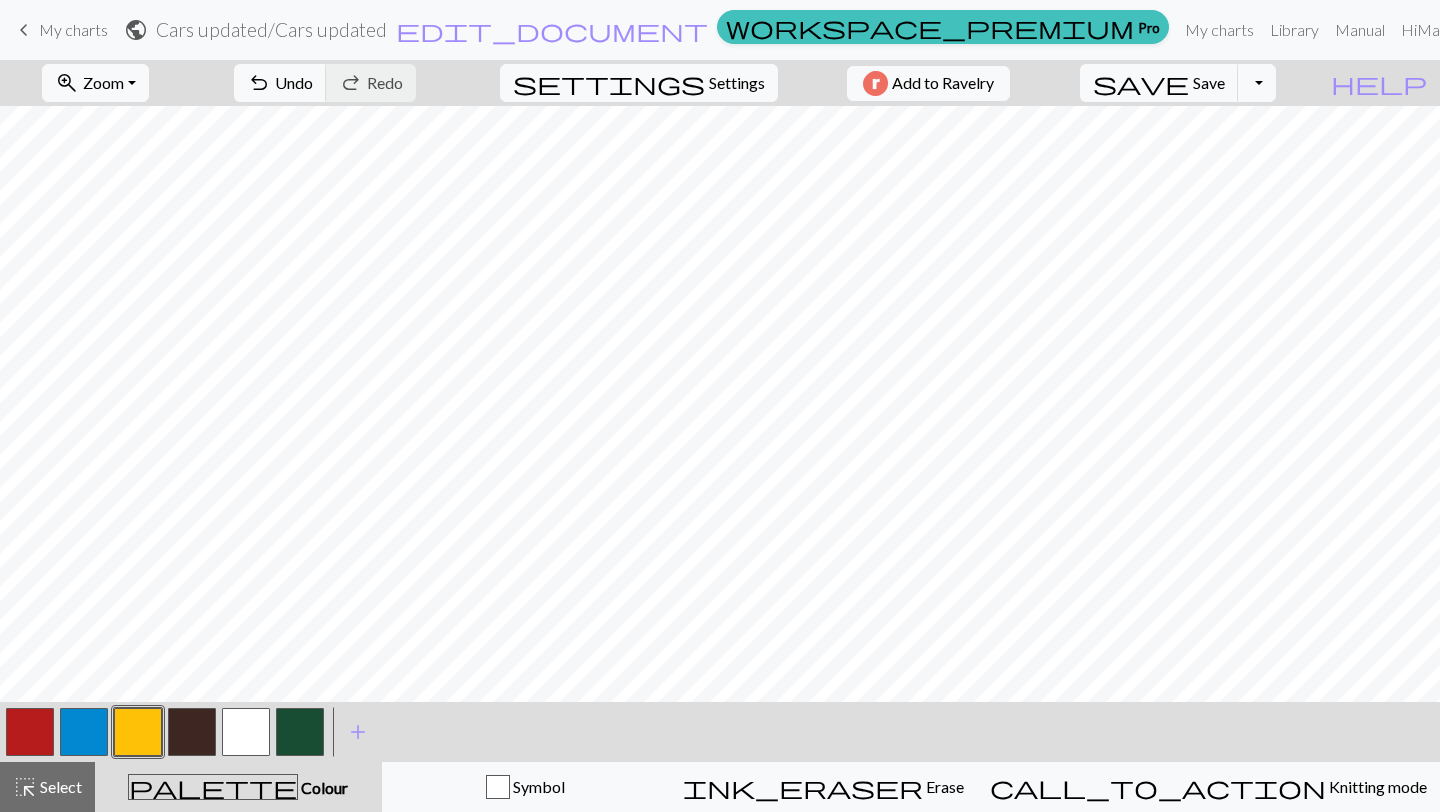 click at bounding box center (84, 732) 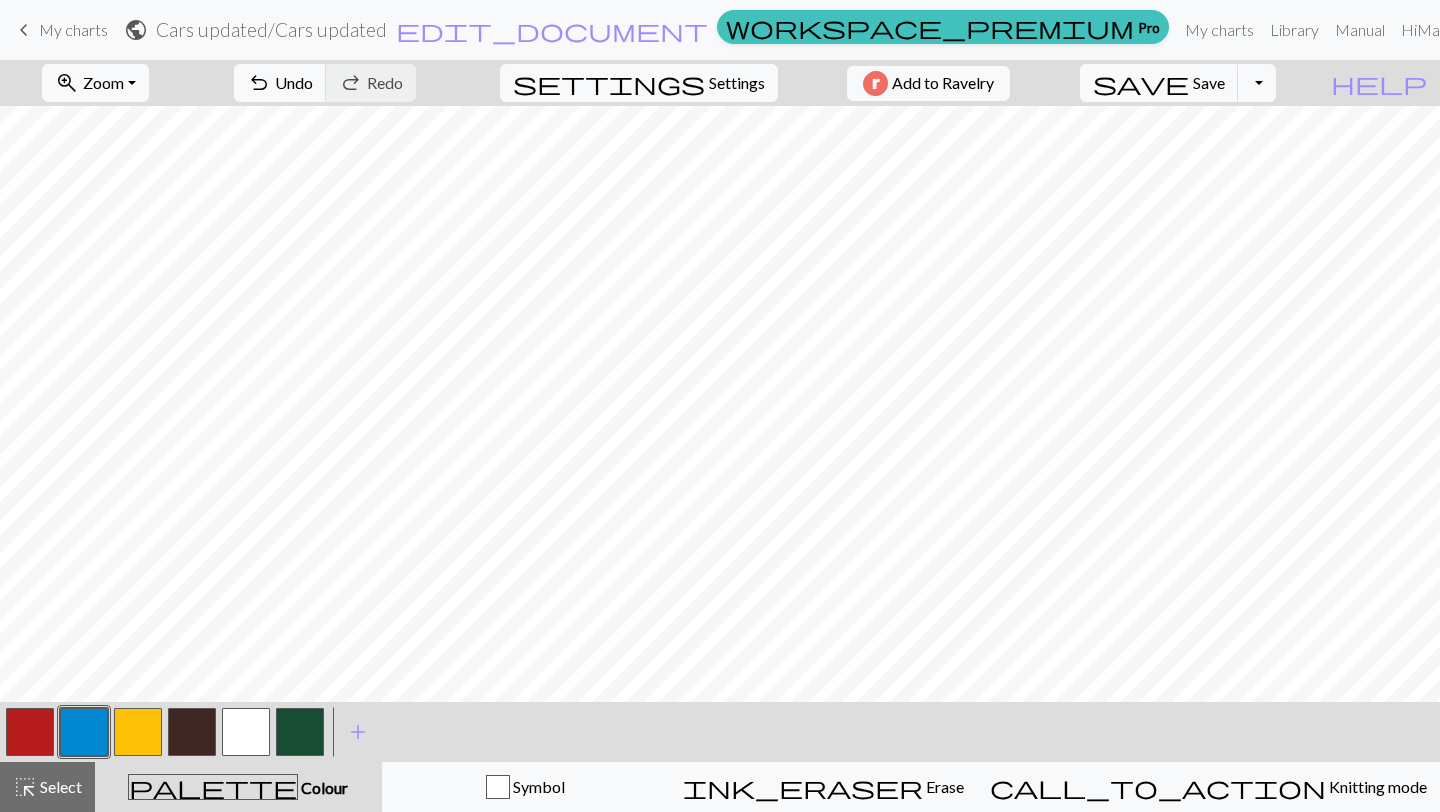 click at bounding box center (30, 732) 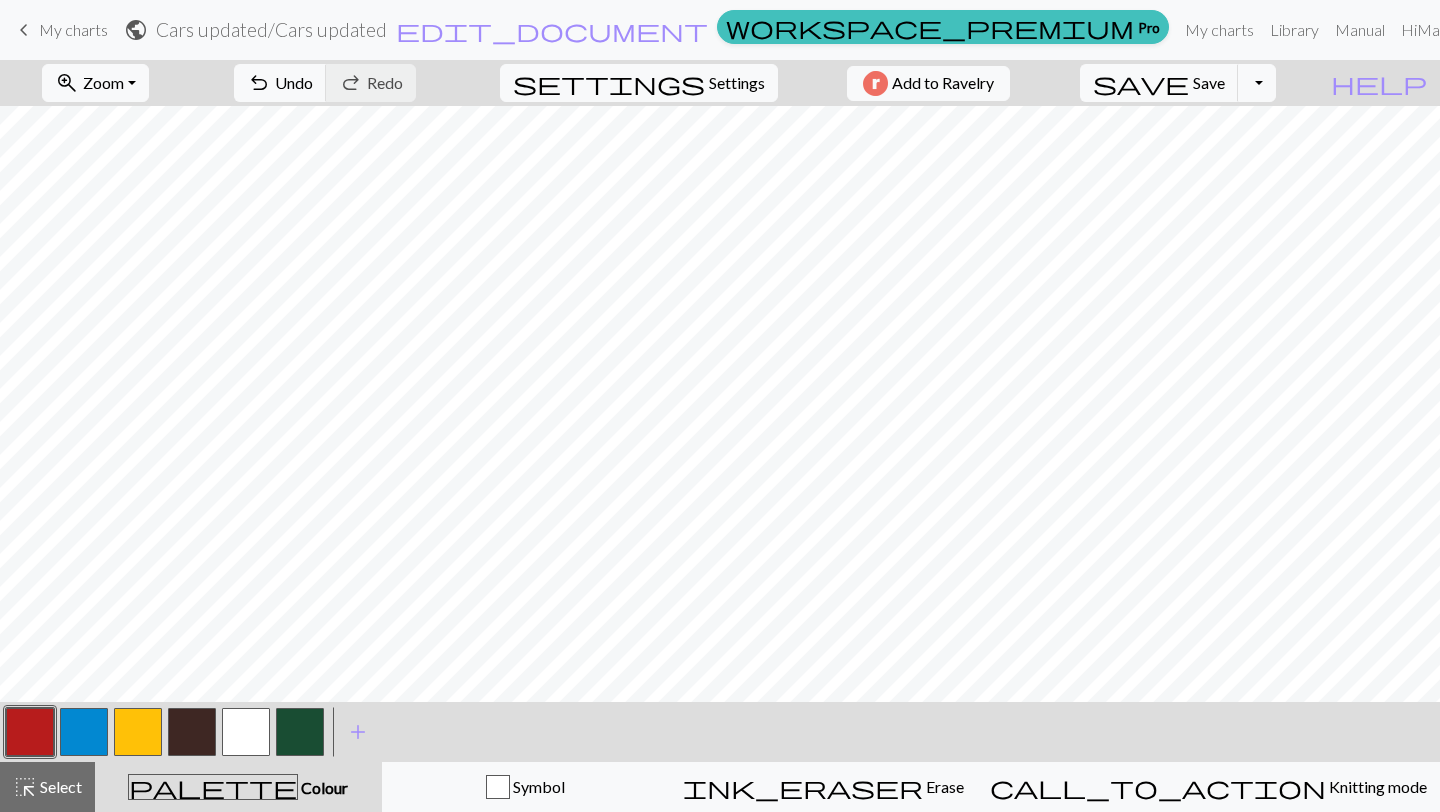 click at bounding box center (84, 732) 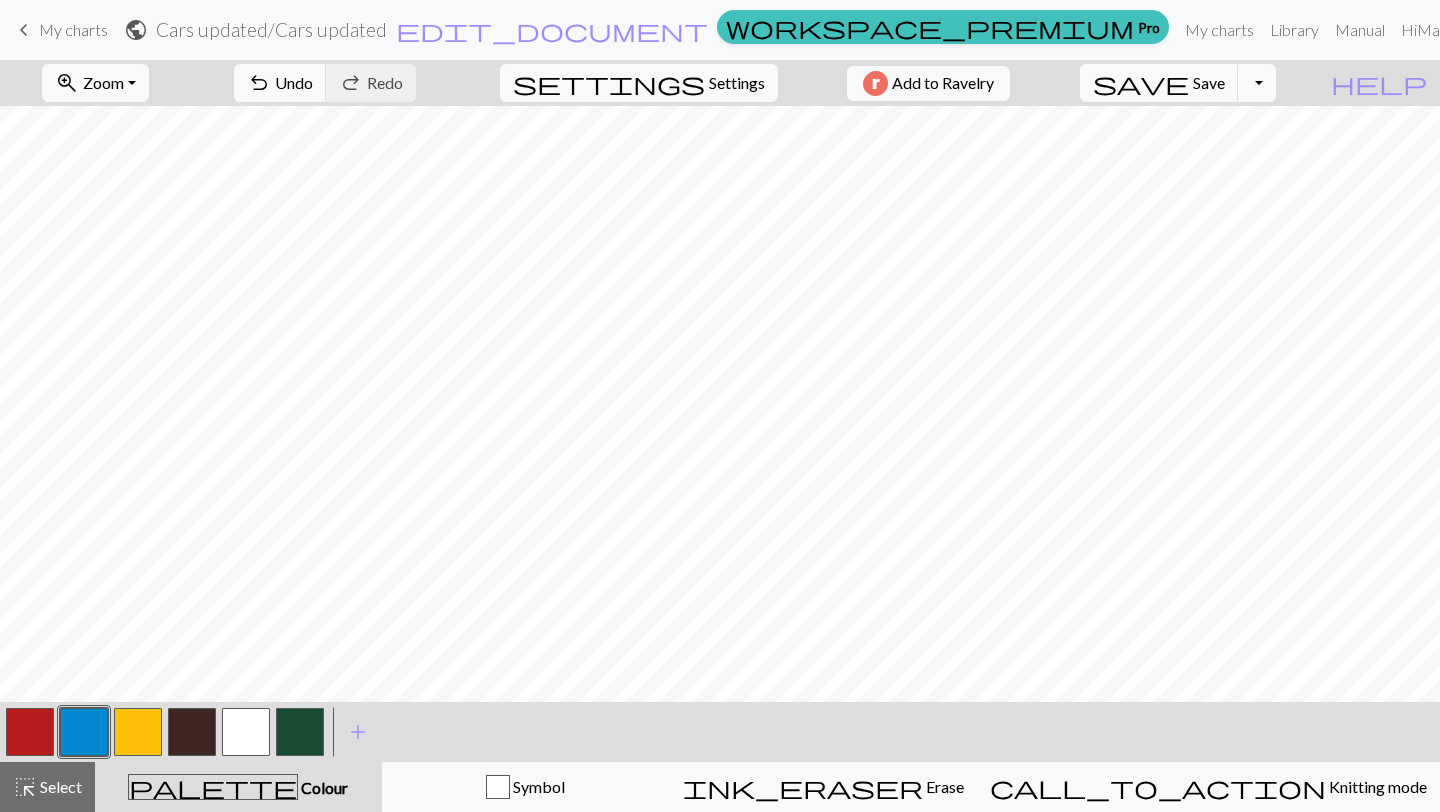 click at bounding box center (138, 732) 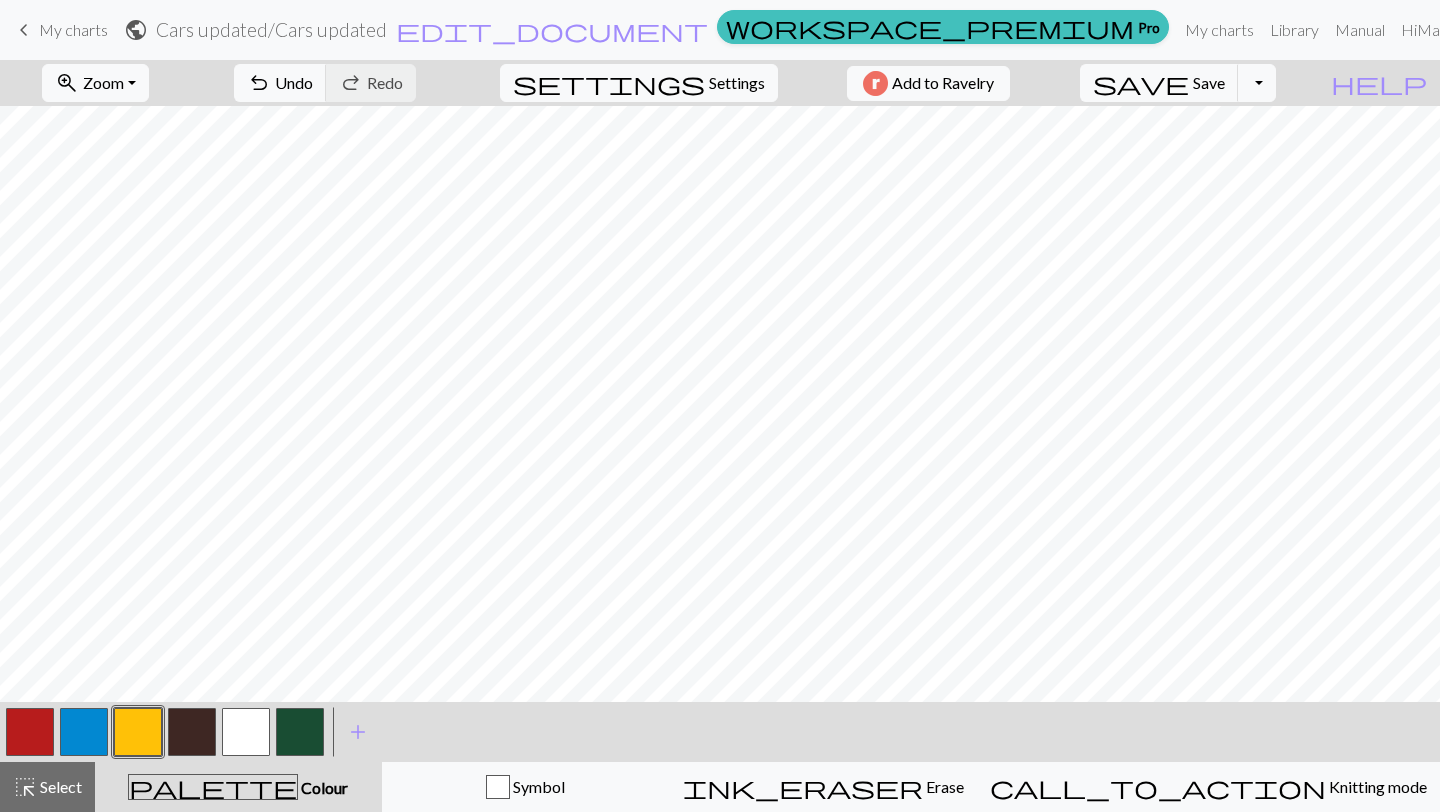 click at bounding box center [84, 732] 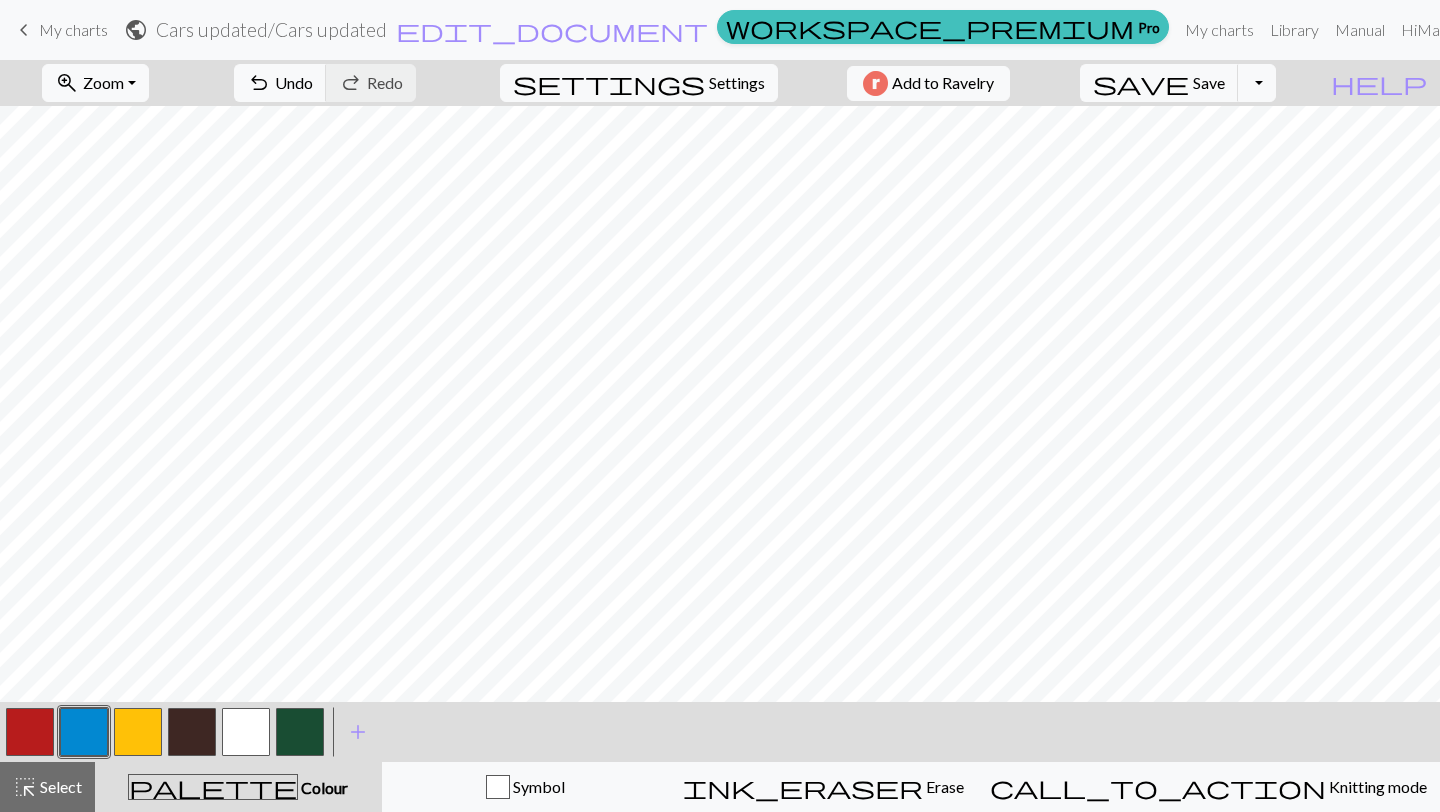 click at bounding box center [138, 732] 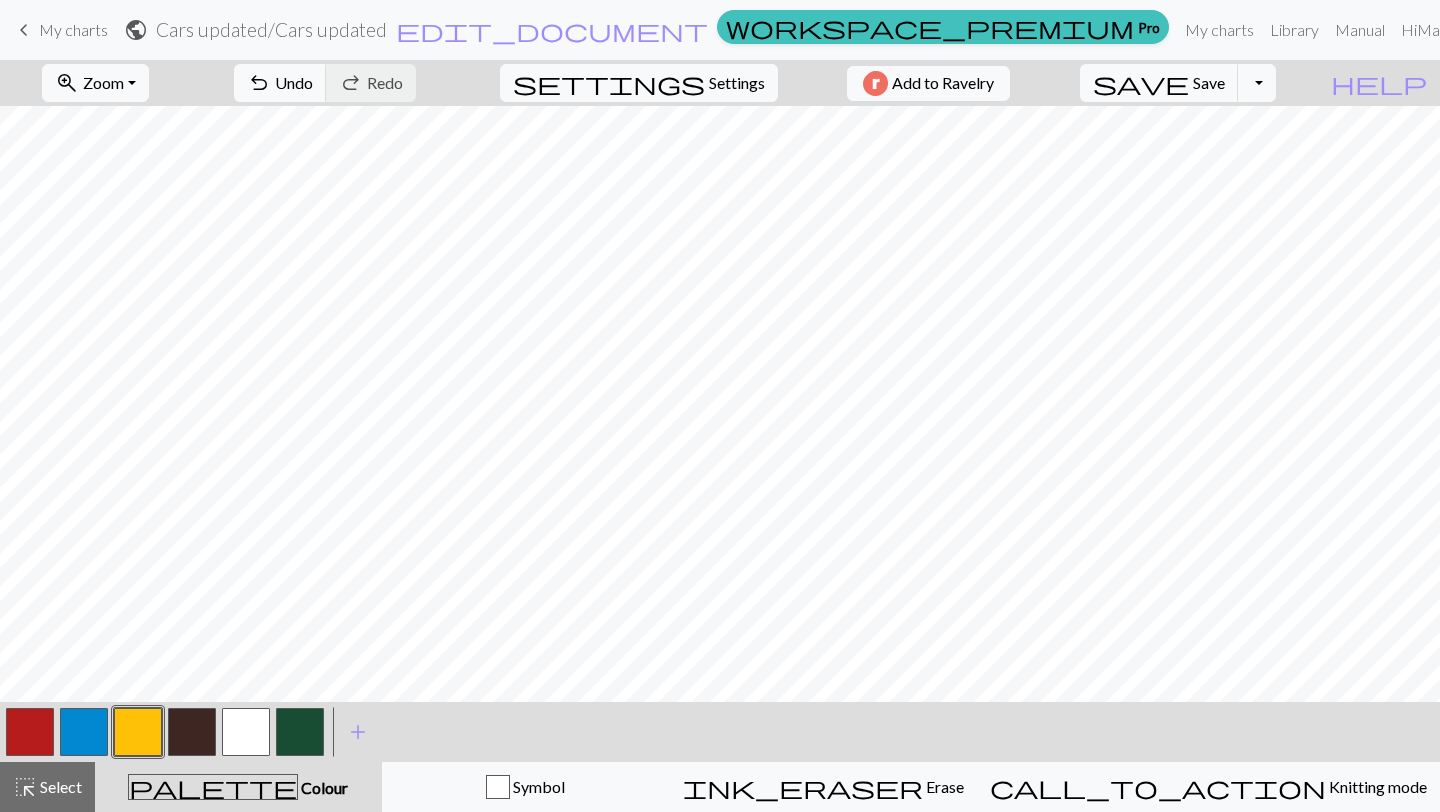 click at bounding box center (30, 732) 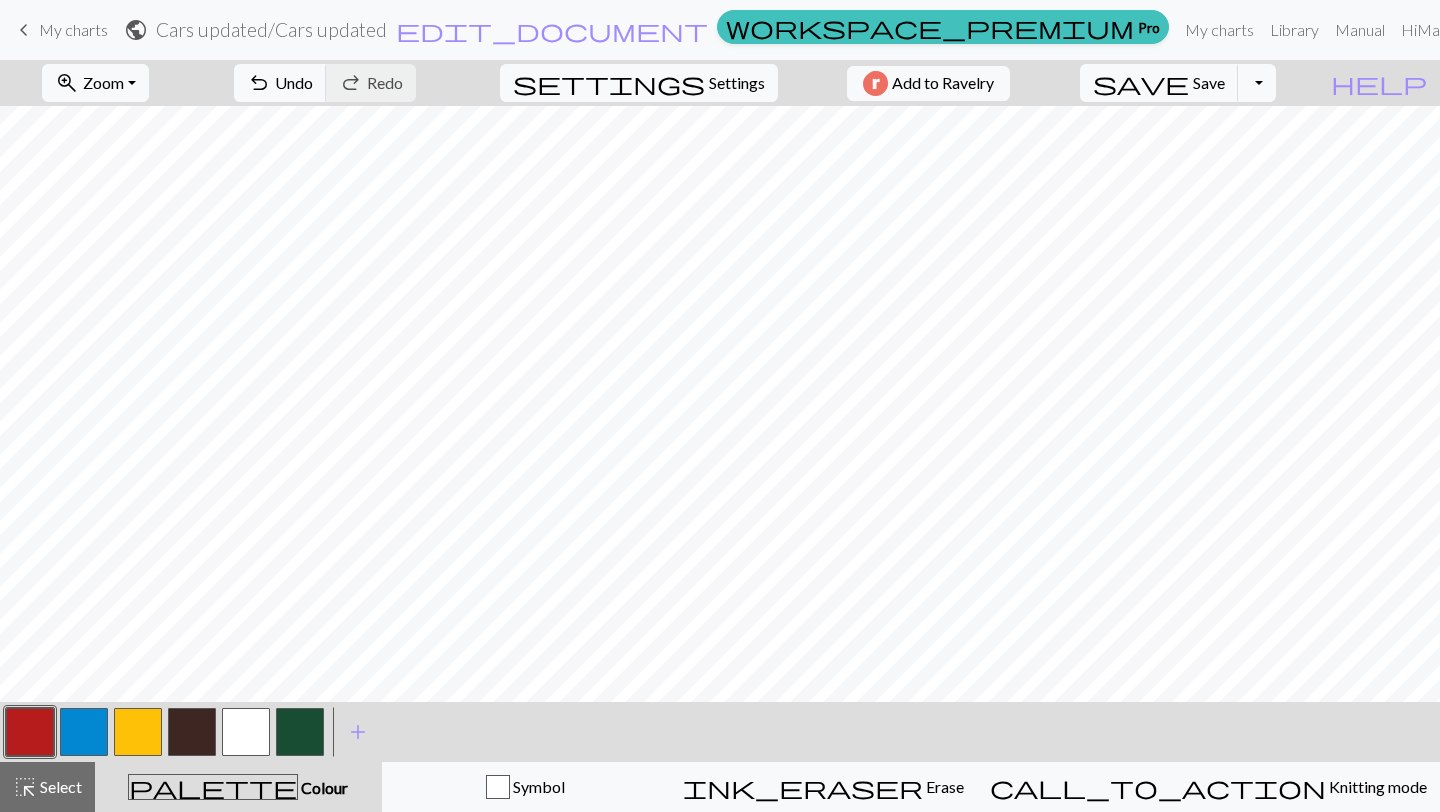 click at bounding box center [138, 732] 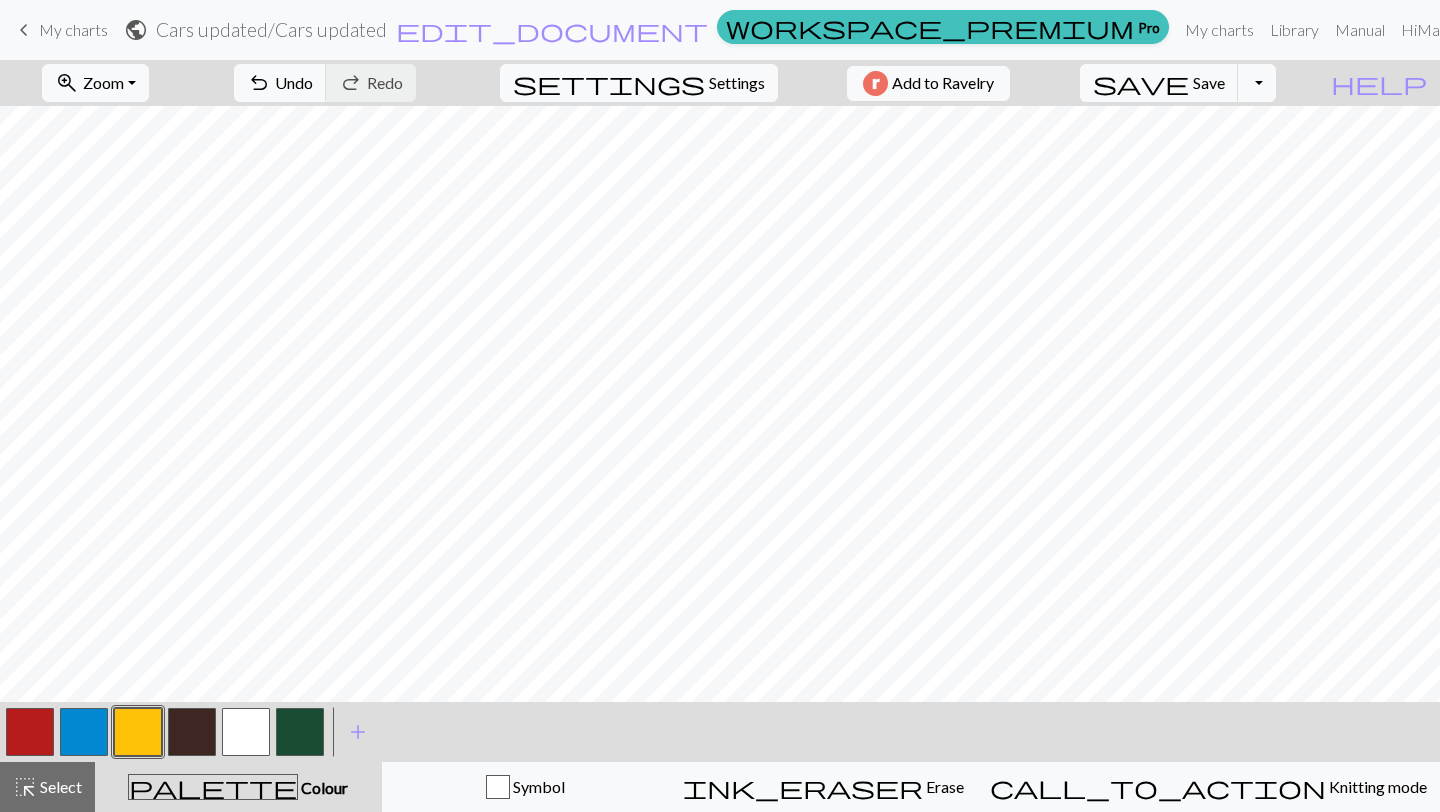 click at bounding box center (30, 732) 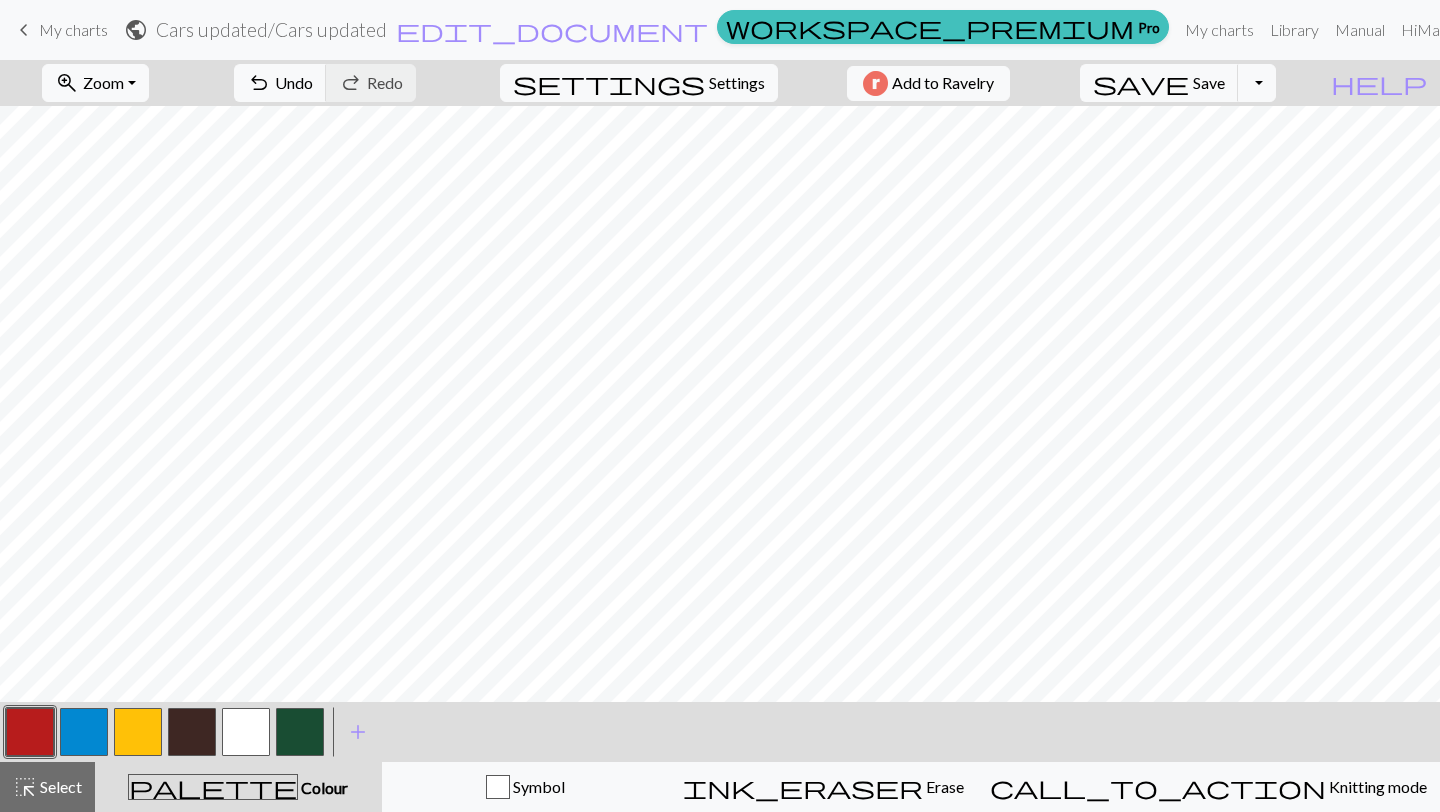 click at bounding box center (138, 732) 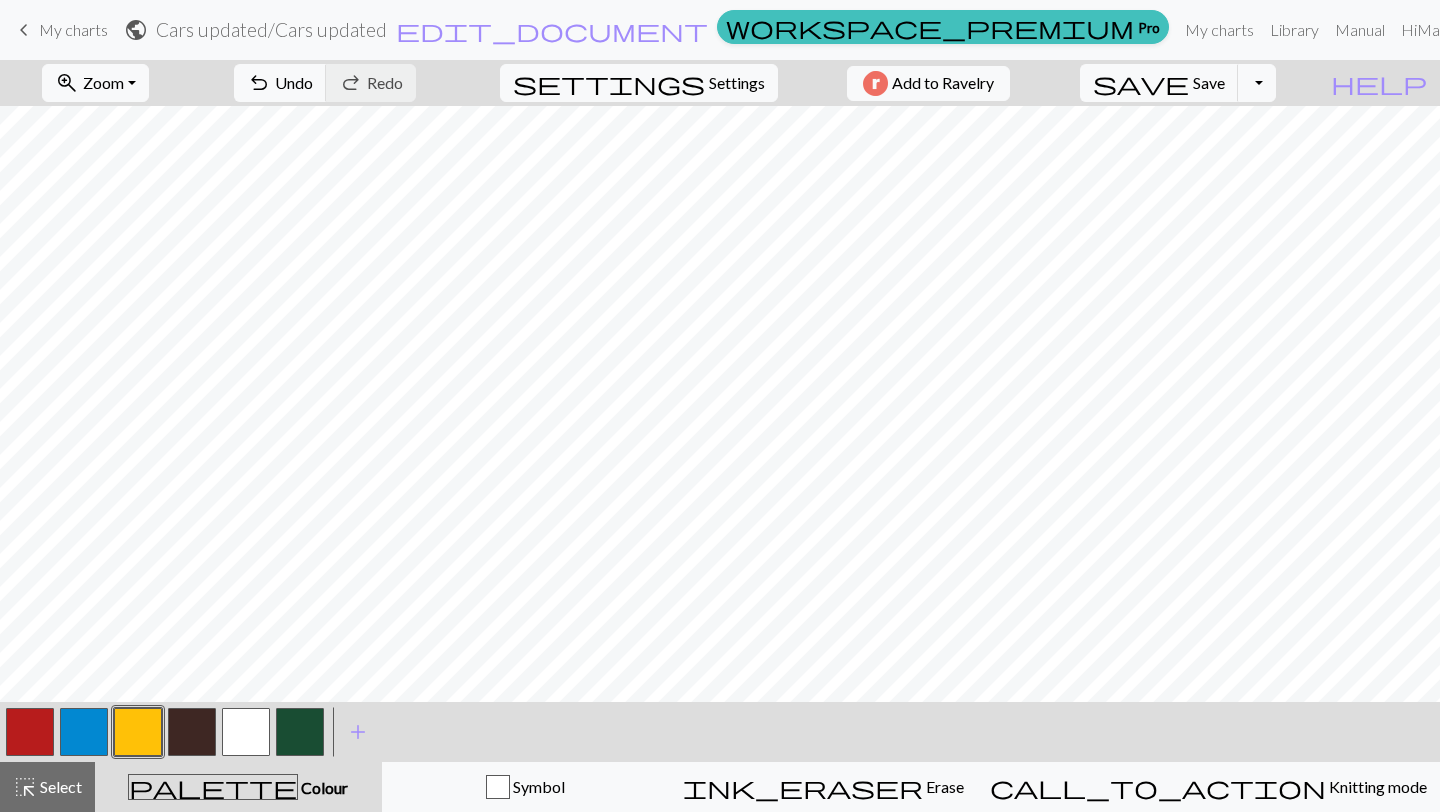 click at bounding box center [30, 732] 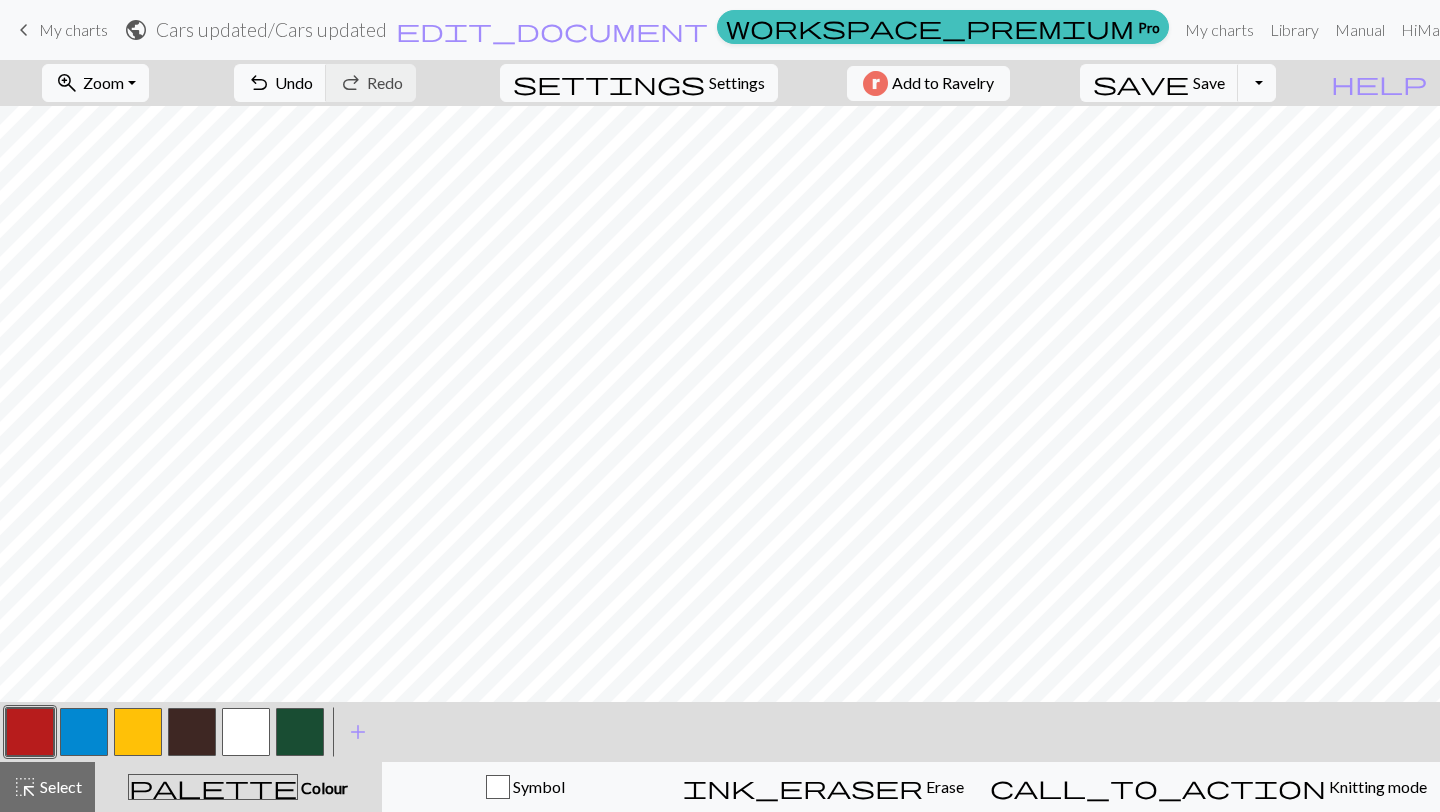 click at bounding box center [138, 732] 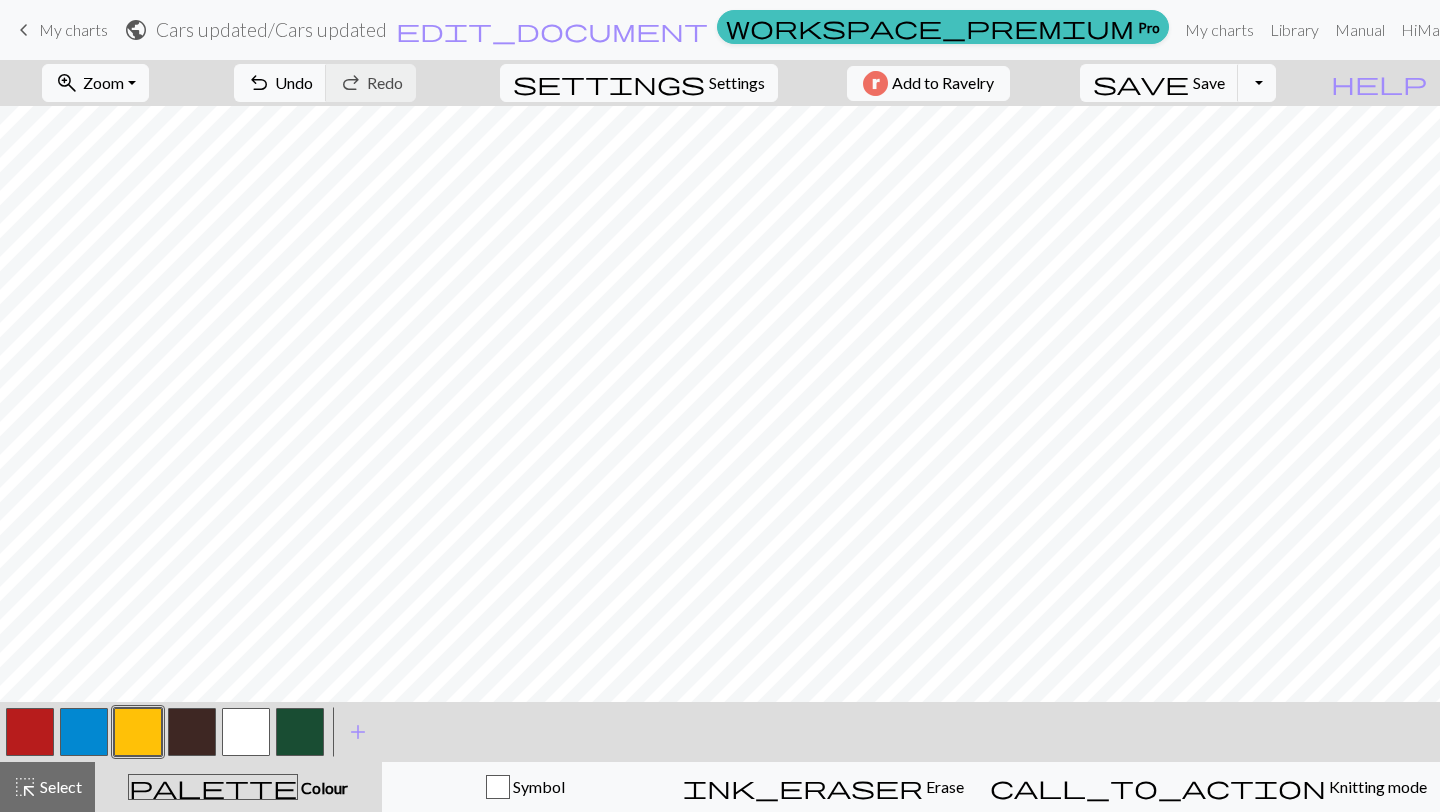 click at bounding box center (30, 732) 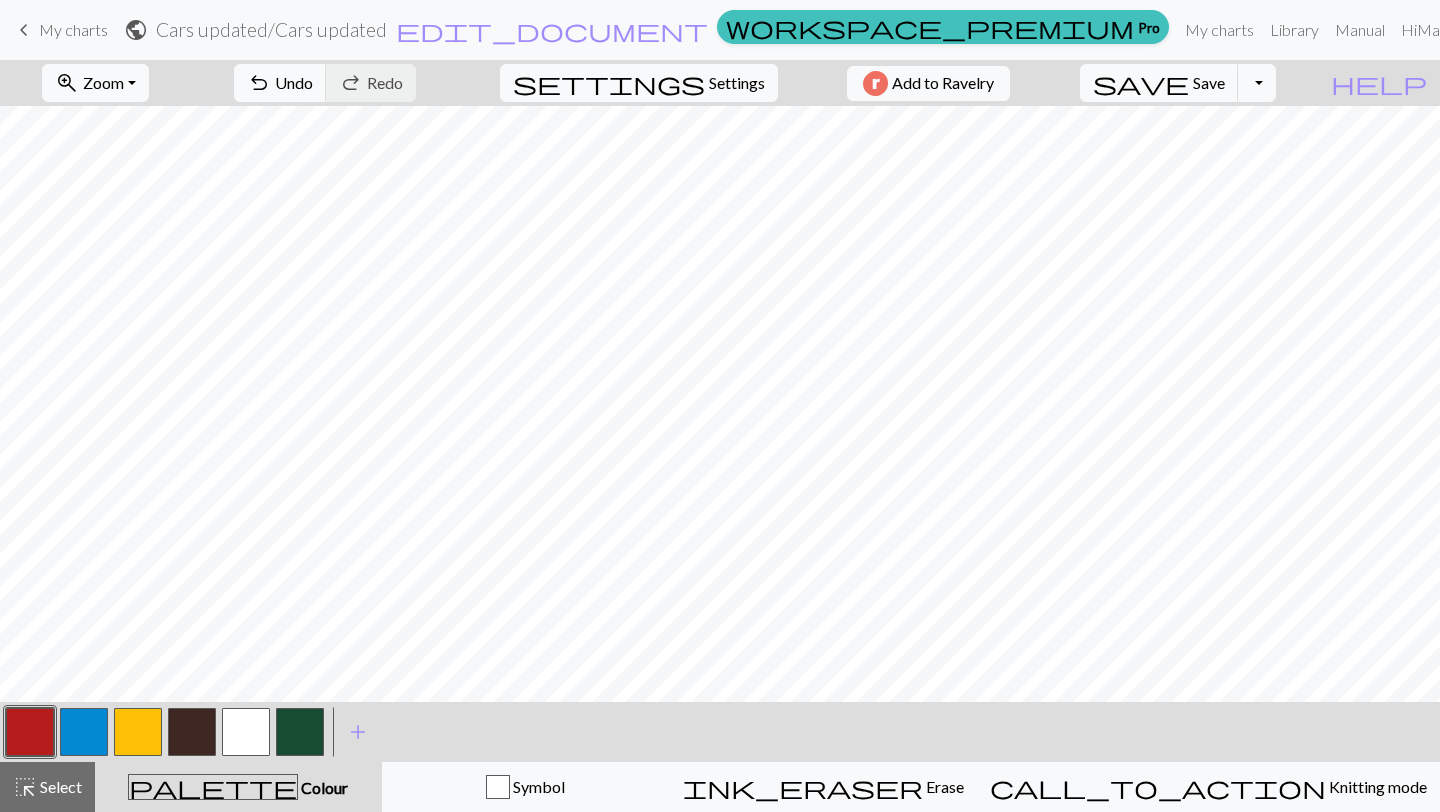 click at bounding box center [138, 732] 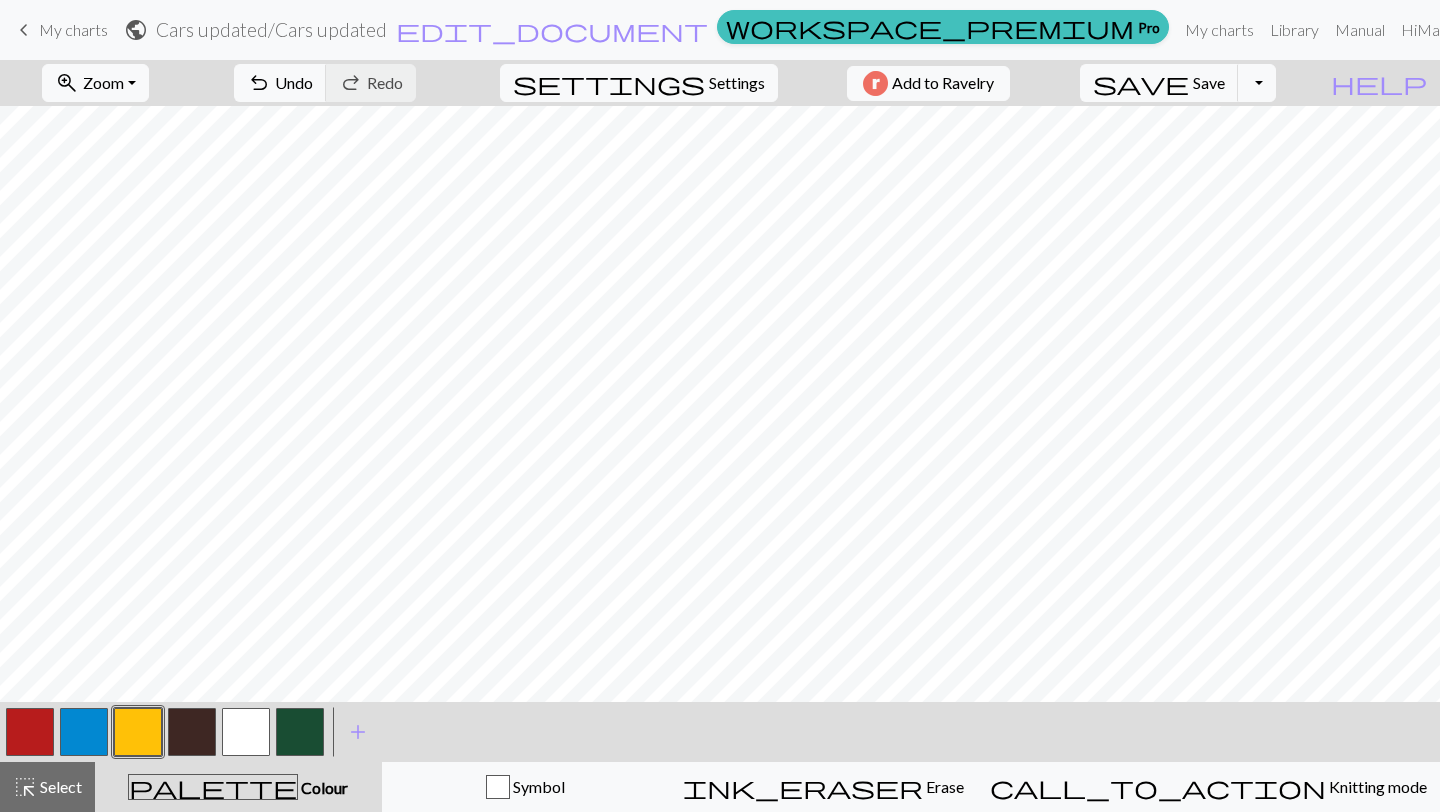 click at bounding box center (30, 732) 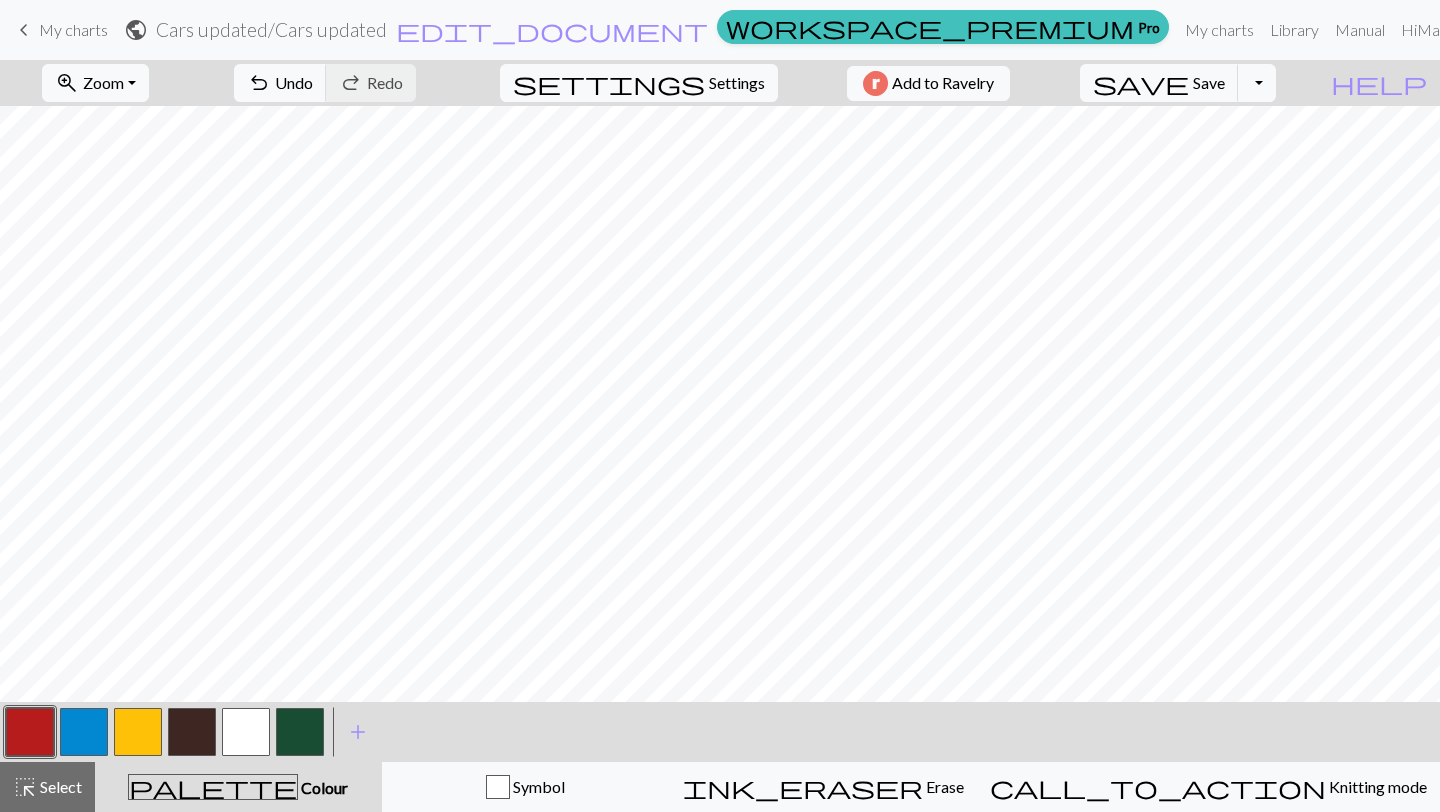 click at bounding box center [138, 732] 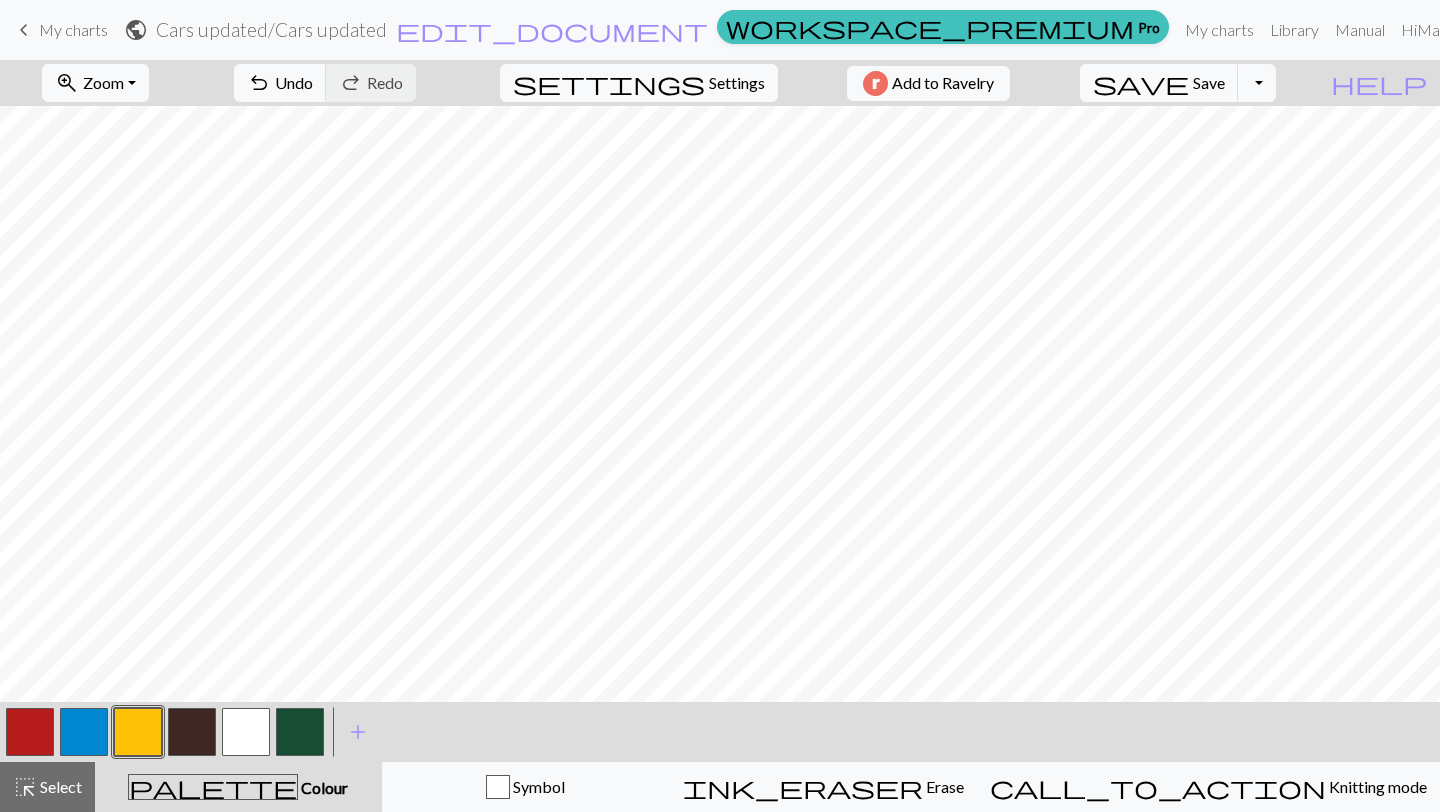 click at bounding box center [30, 732] 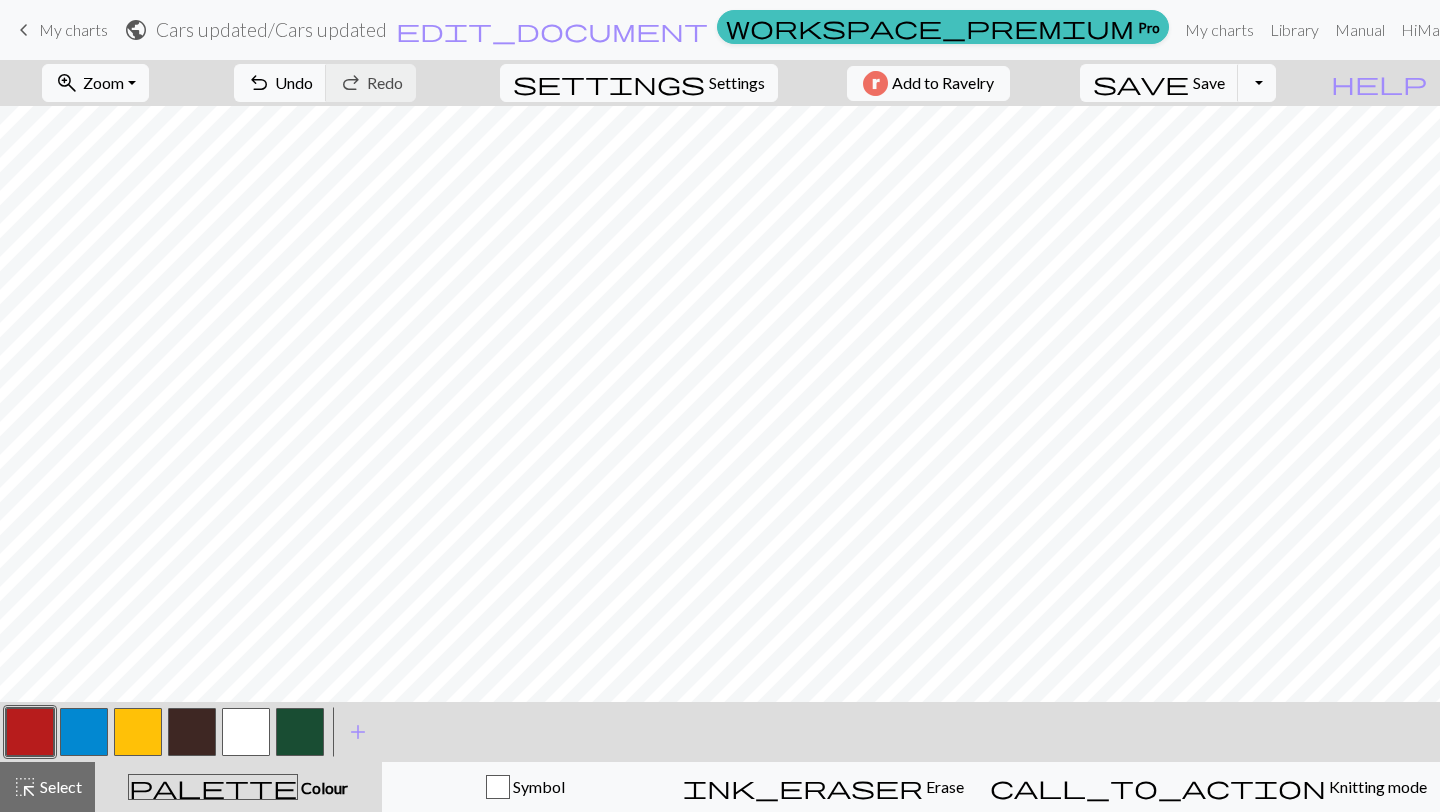 click at bounding box center (138, 732) 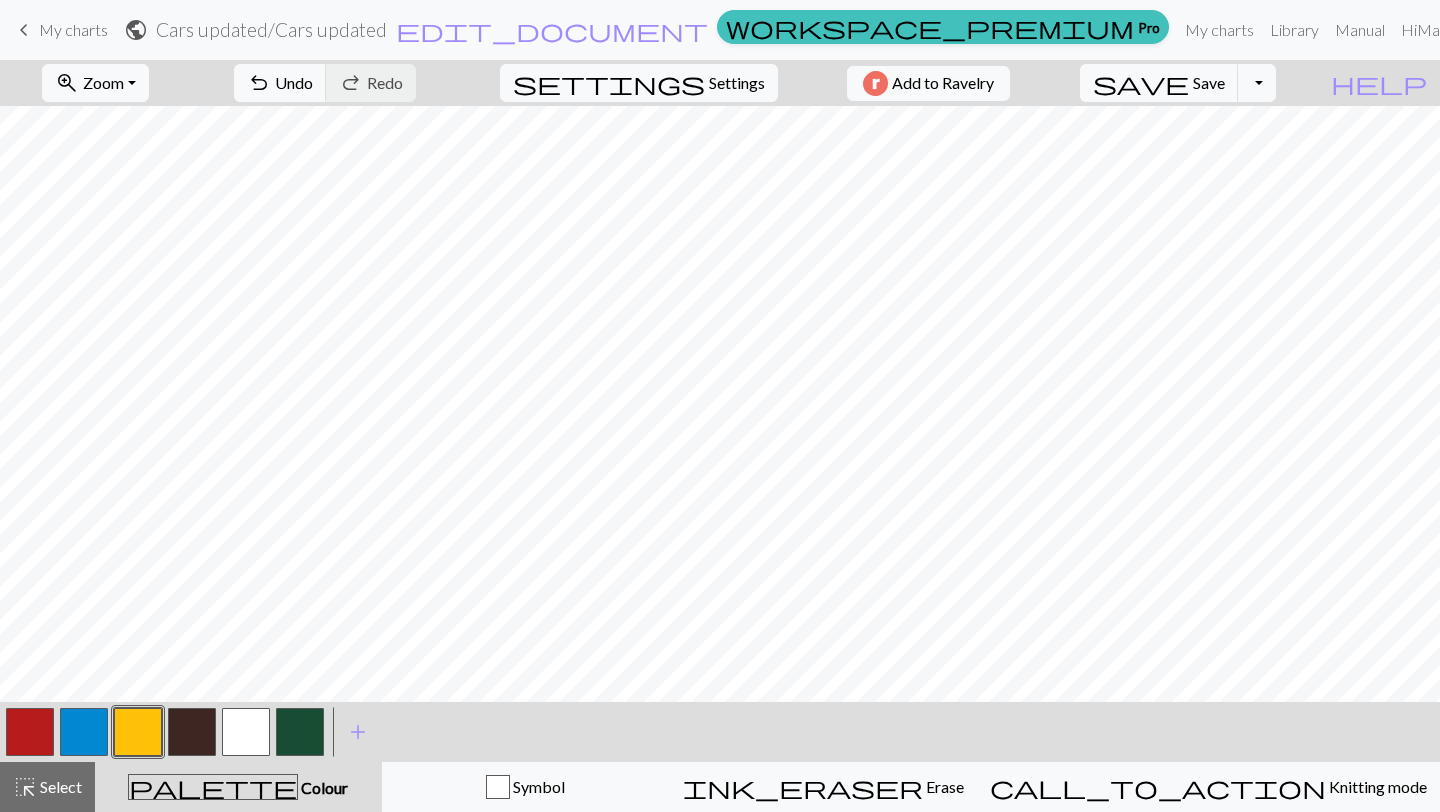 scroll, scrollTop: 0, scrollLeft: 0, axis: both 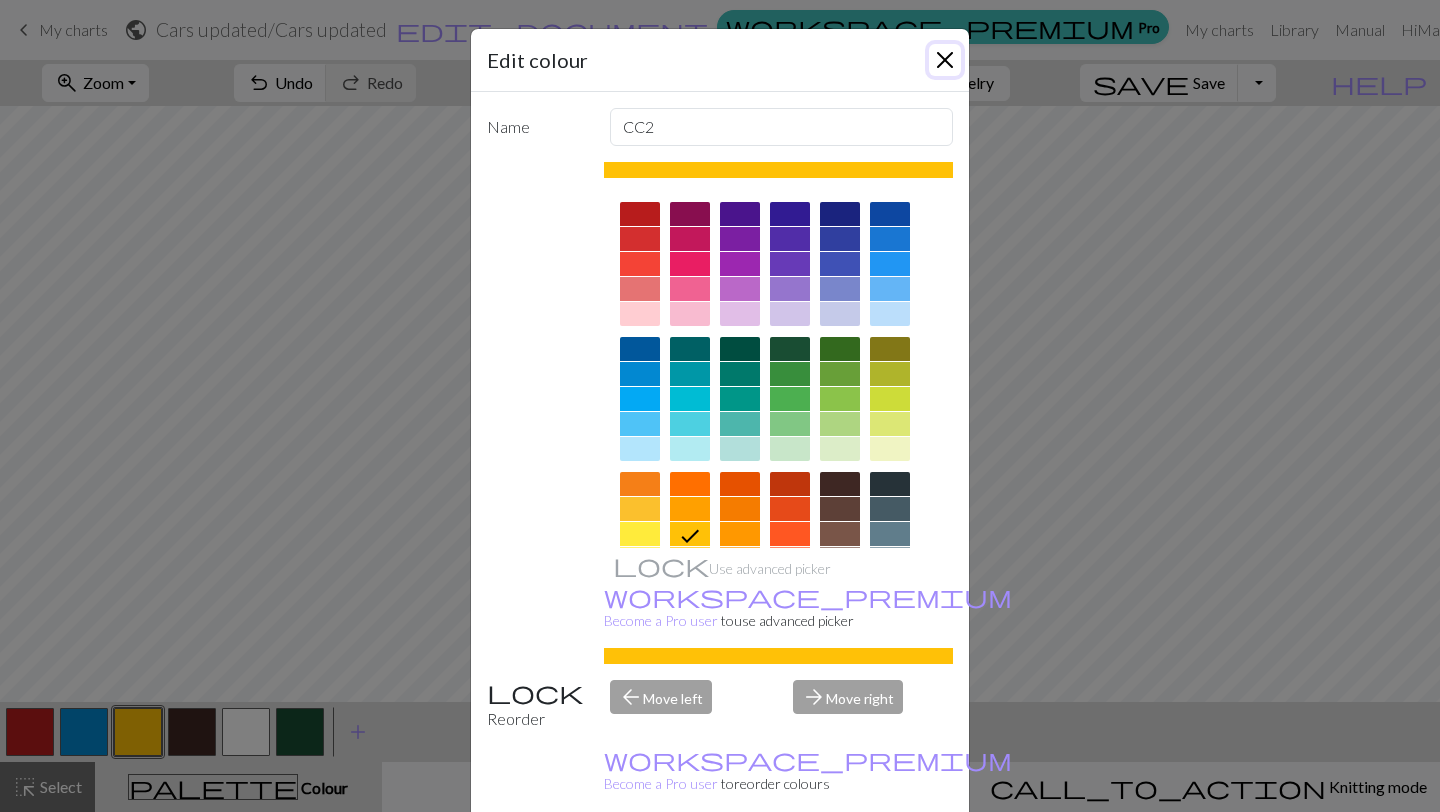 click at bounding box center [945, 60] 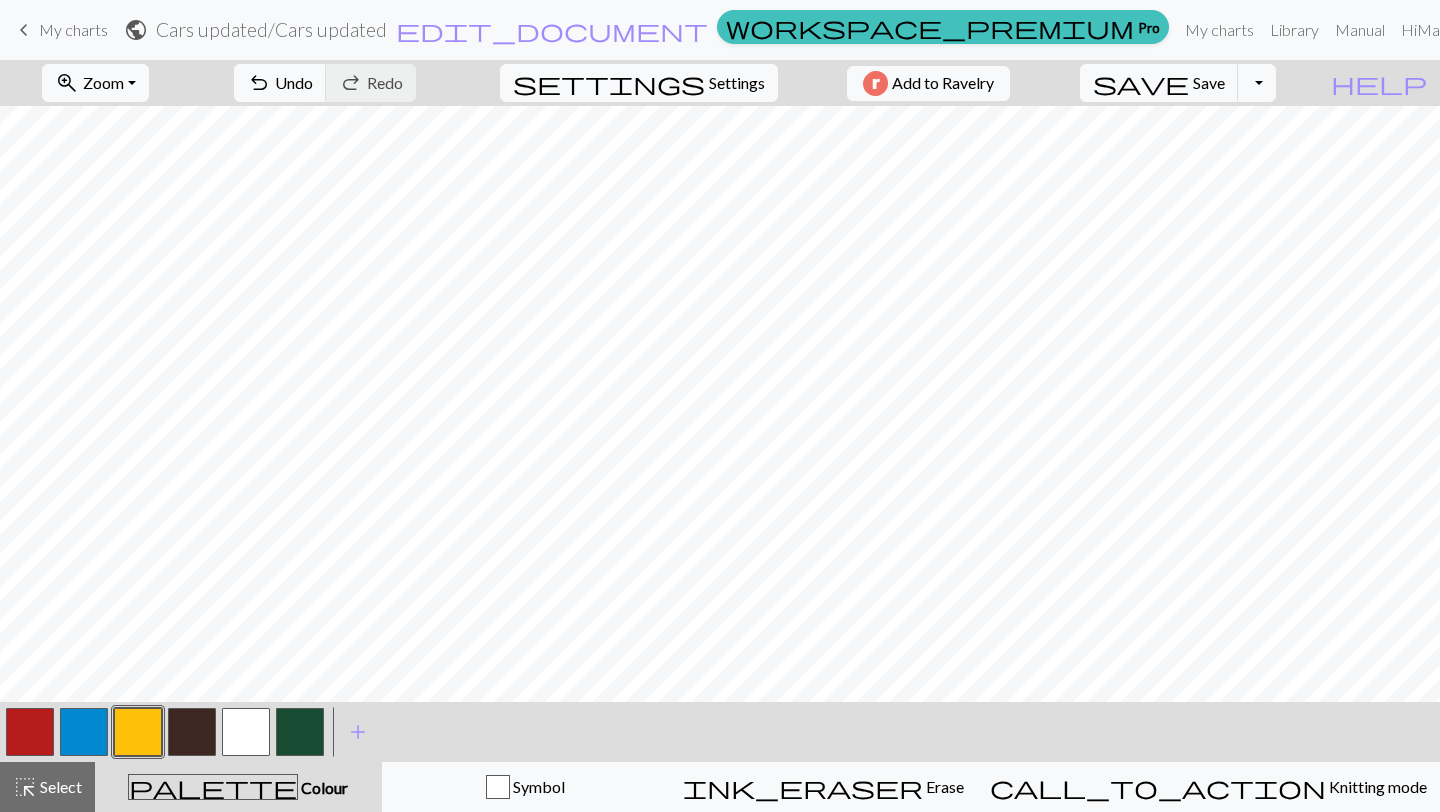 click at bounding box center (84, 732) 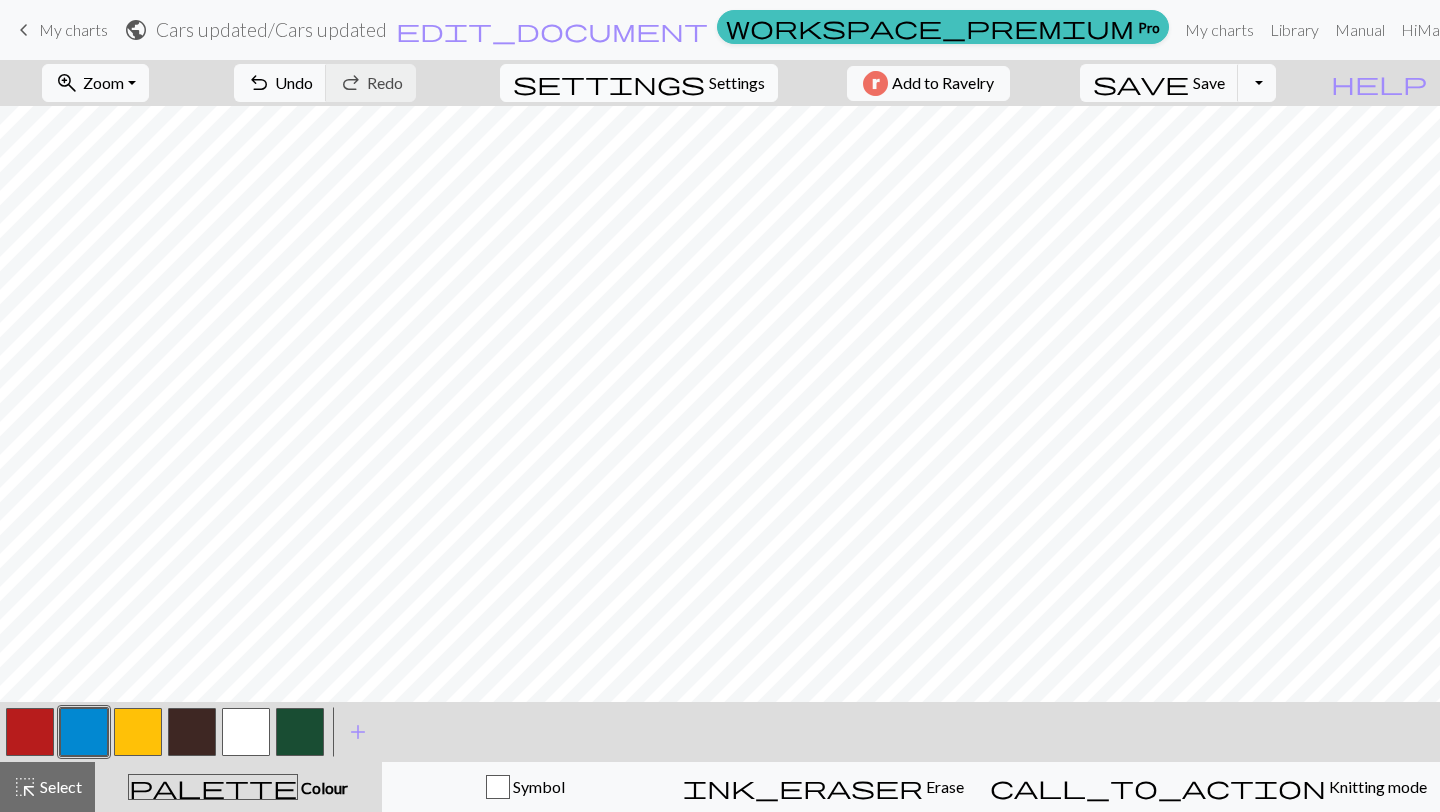 click on "Settings" at bounding box center [737, 83] 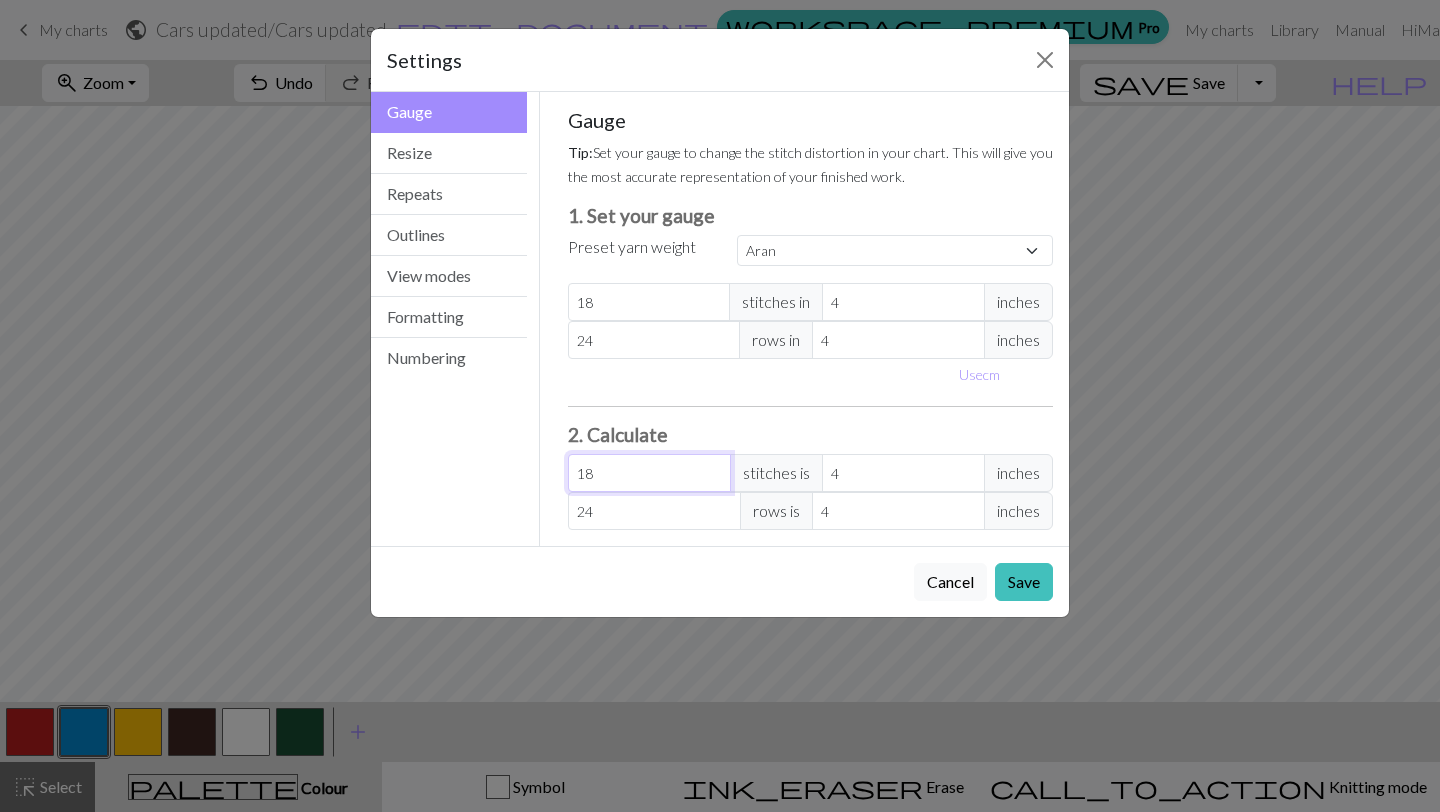 drag, startPoint x: 604, startPoint y: 467, endPoint x: 512, endPoint y: 458, distance: 92.43917 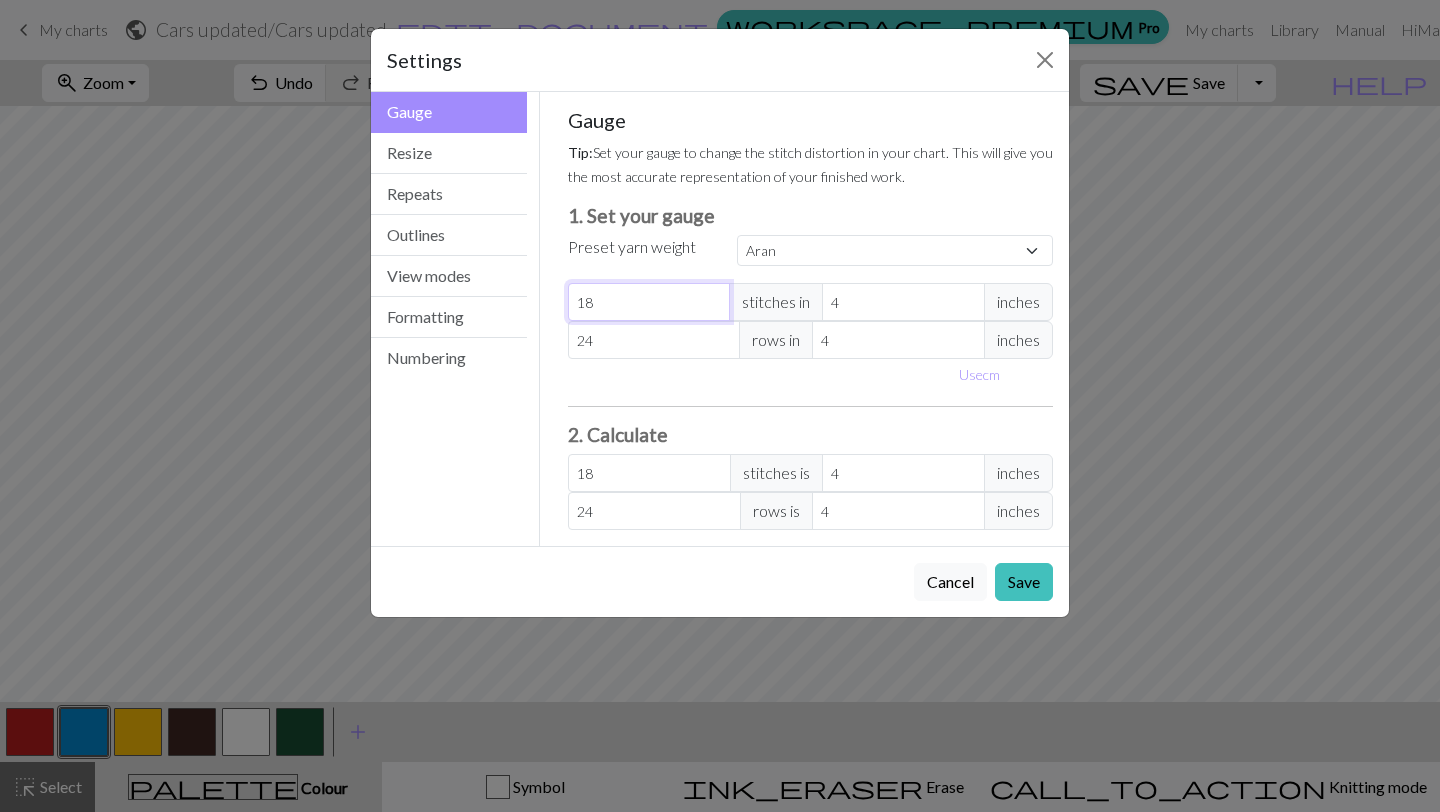 click on "18" at bounding box center (649, 302) 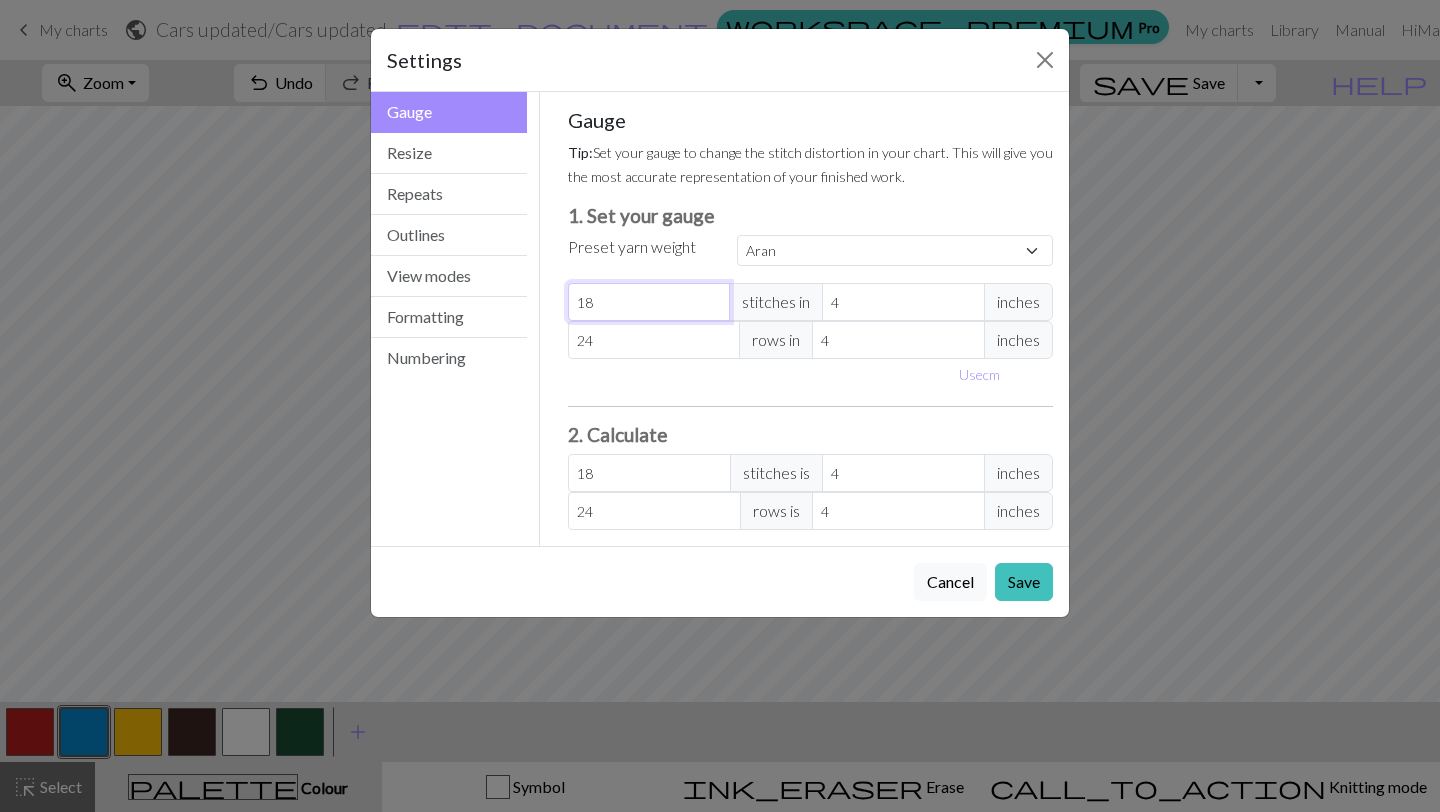 drag, startPoint x: 613, startPoint y: 305, endPoint x: 554, endPoint y: 305, distance: 59 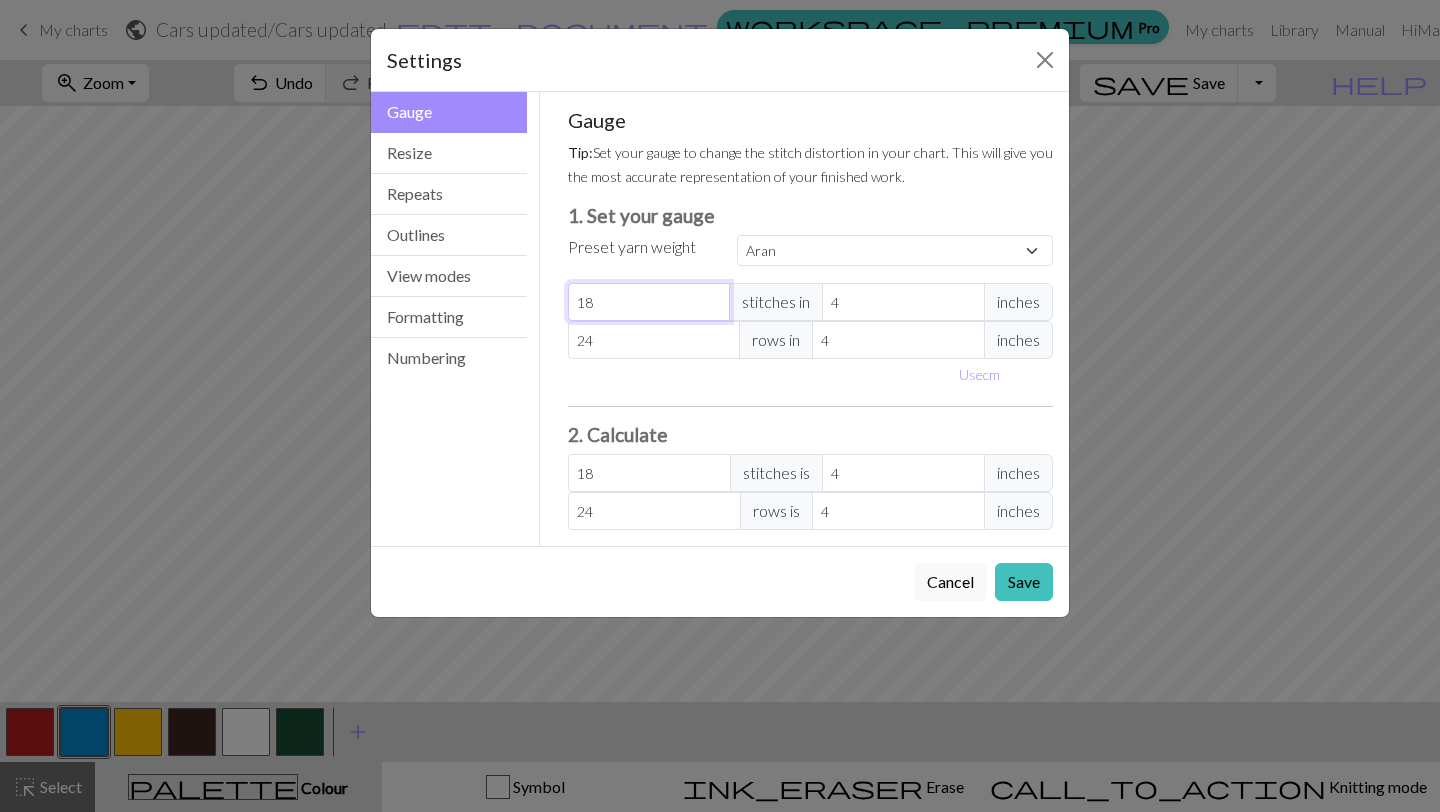 click on "Gauge Tip:  Set your gauge to change the stitch distortion in your chart. This will give you the most accurate representation of your finished work. 1. Set your gauge Preset yarn weight Custom Square Lace Light Fingering Fingering Sport Double knit Worsted Aran Bulky Super Bulky 18 stitches in  4 inches 24 rows in  4 inches Use  cm 2. Calculate 18 stitches is 4 inches 24 rows is 4 inches Resize your chart Tip:  Changes will be applied from the bottom right. To change rows and columns in other areas (e.g. within the chart or at the top), use the select tool or click the grid numbers to select then insert or remove from the top toolbar. Width 21 Height 30 Repeats workspace_premium Become a Pro user   to  visualise repeats Tip:   This will show your entire chart repeated, so you can preview what joining panels look like together. arrow_forward  Horizontal 1 arrow_downward  Vertical 1 Outlines Tip:  Click on row/stitch numbers, or long-press and drag to add section outlines directly in your workspace View modes" at bounding box center [811, 319] 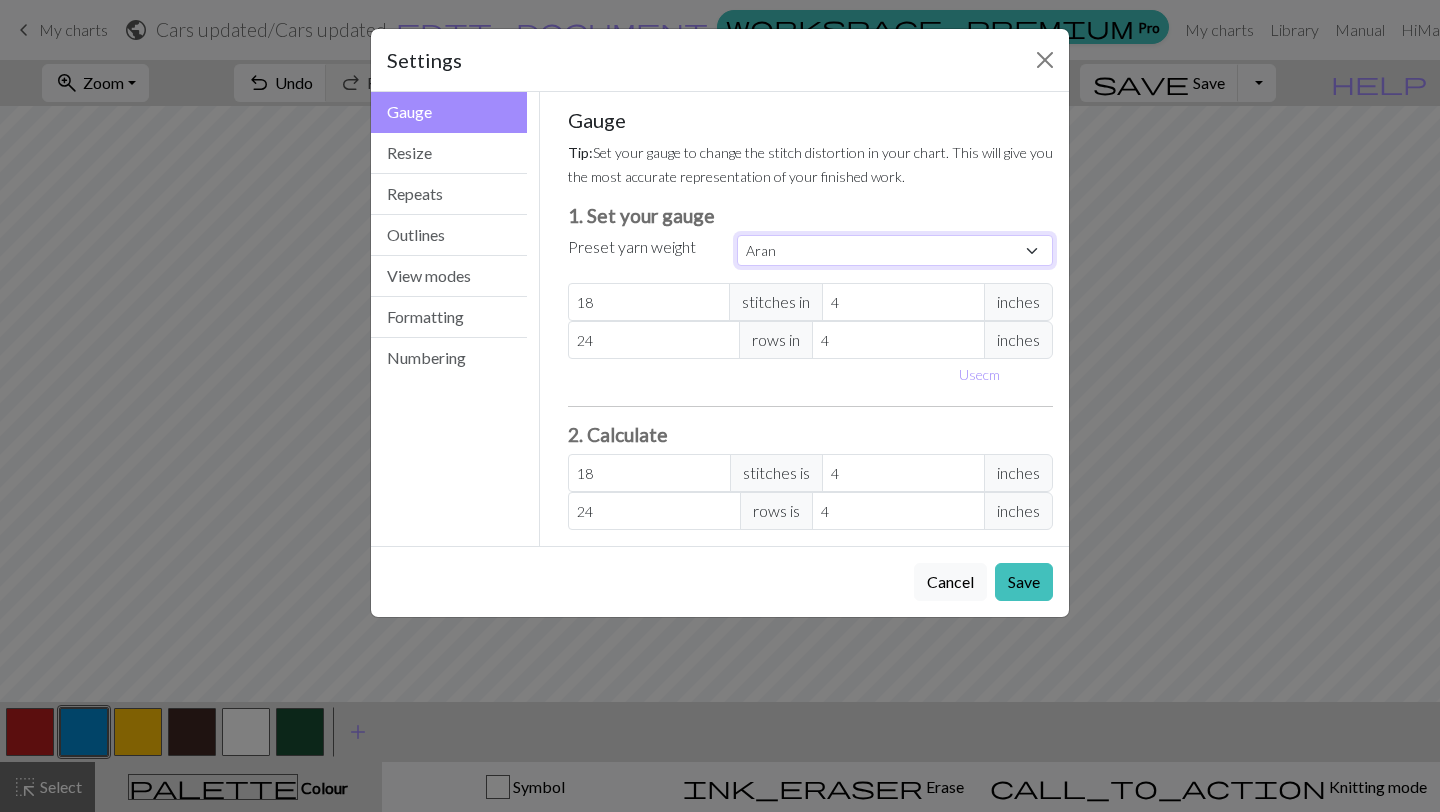 click on "Custom Square Lace Light Fingering Fingering Sport Double knit Worsted Aran Bulky Super Bulky" at bounding box center [895, 250] 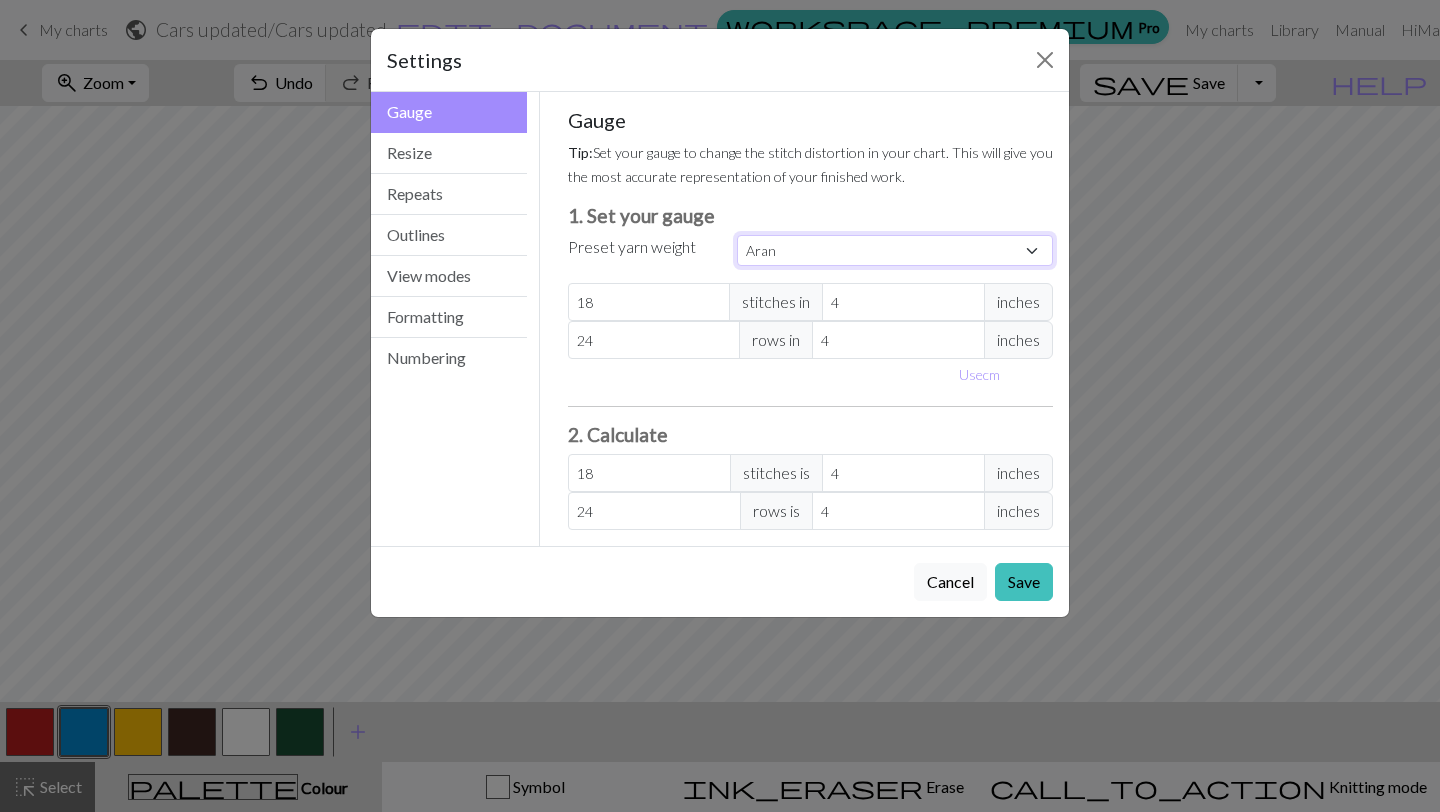 select on "fingering" 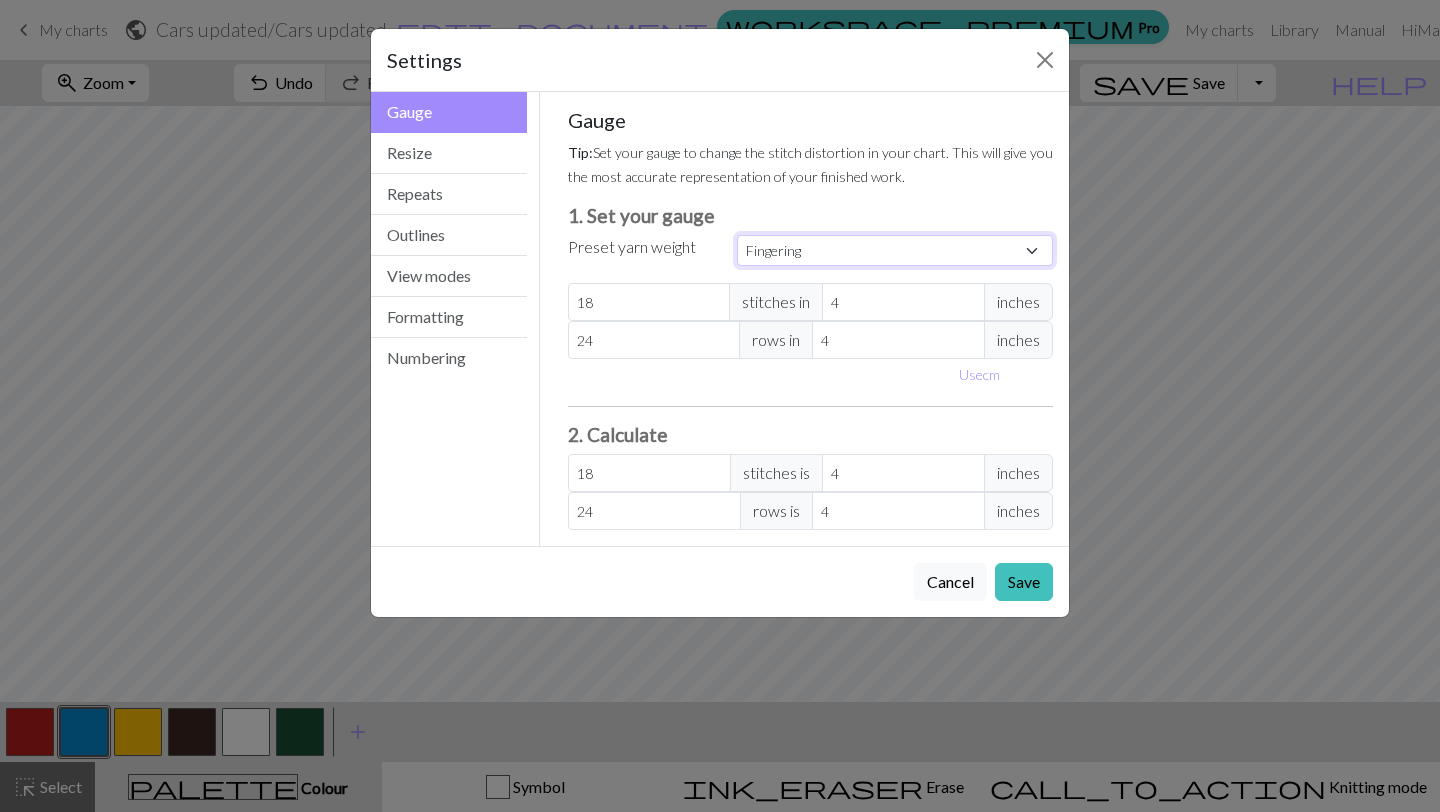 type on "28" 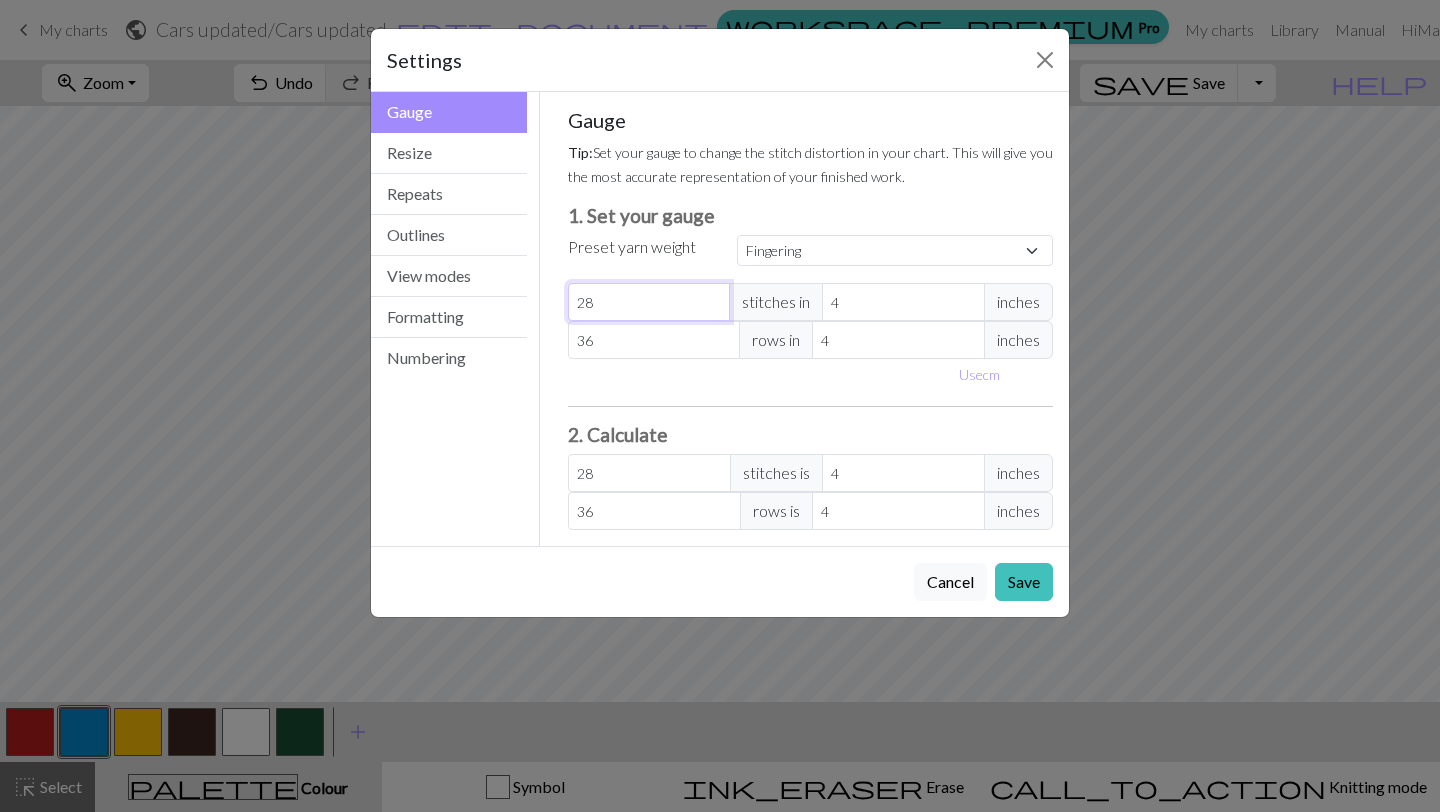 drag, startPoint x: 613, startPoint y: 300, endPoint x: 551, endPoint y: 300, distance: 62 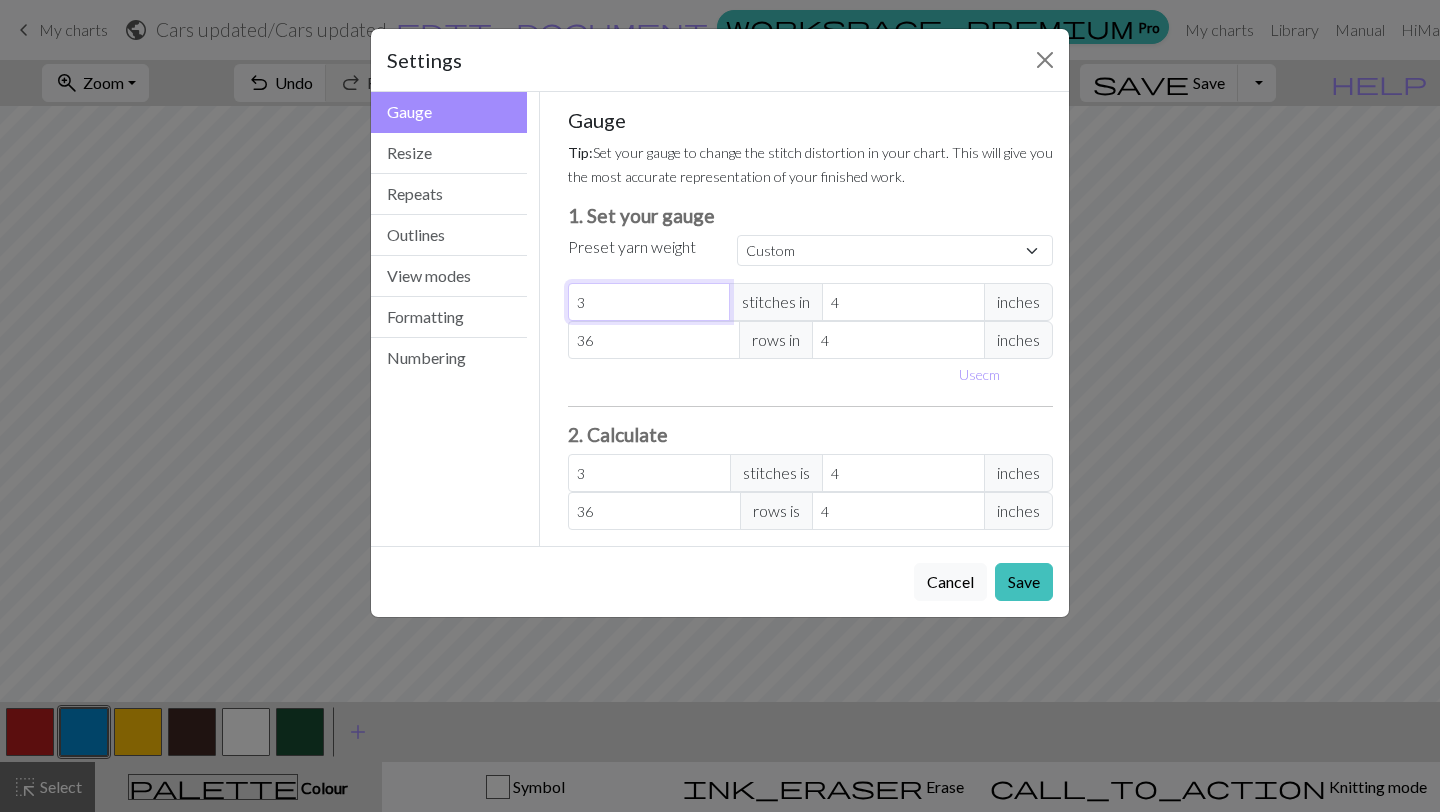 type on "34" 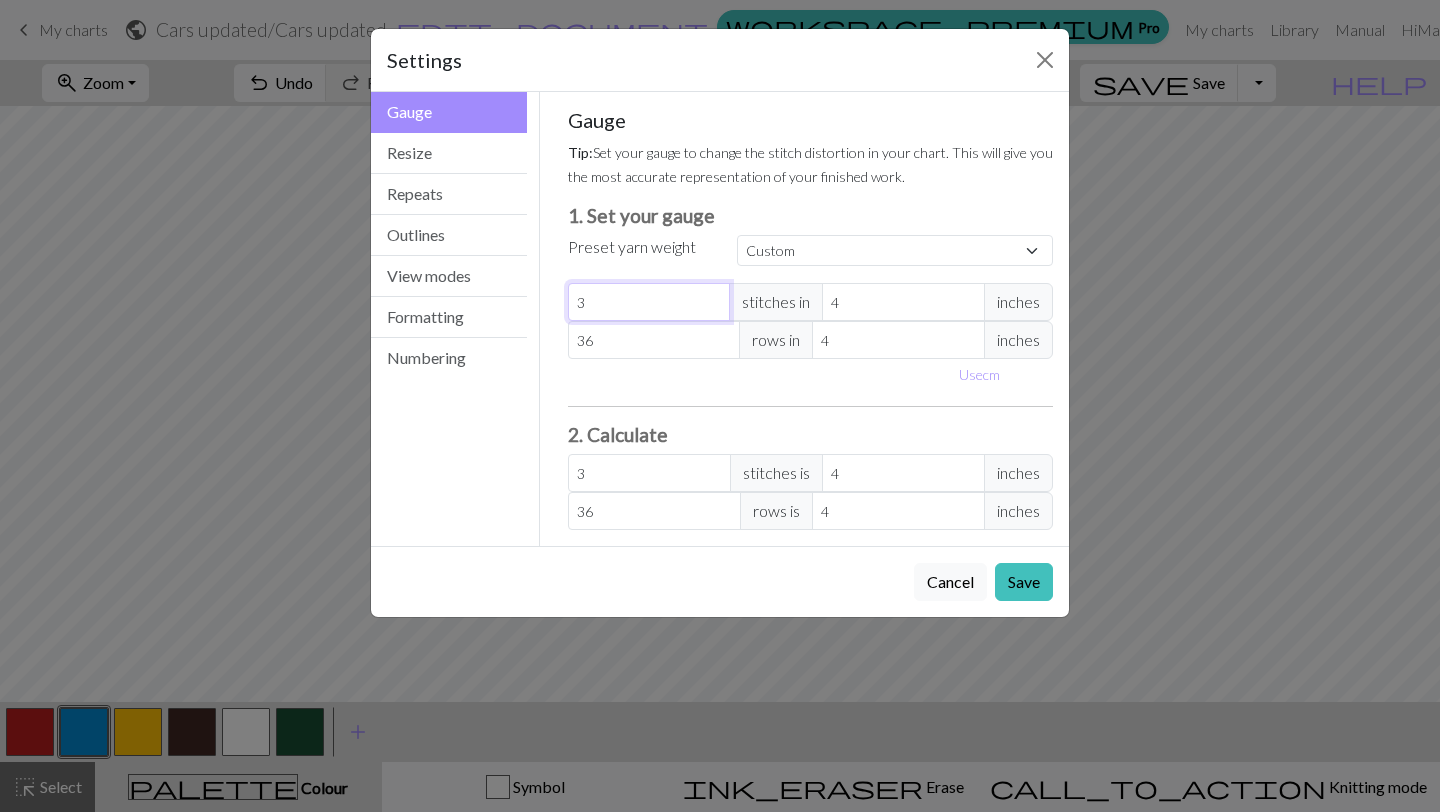 type on "34" 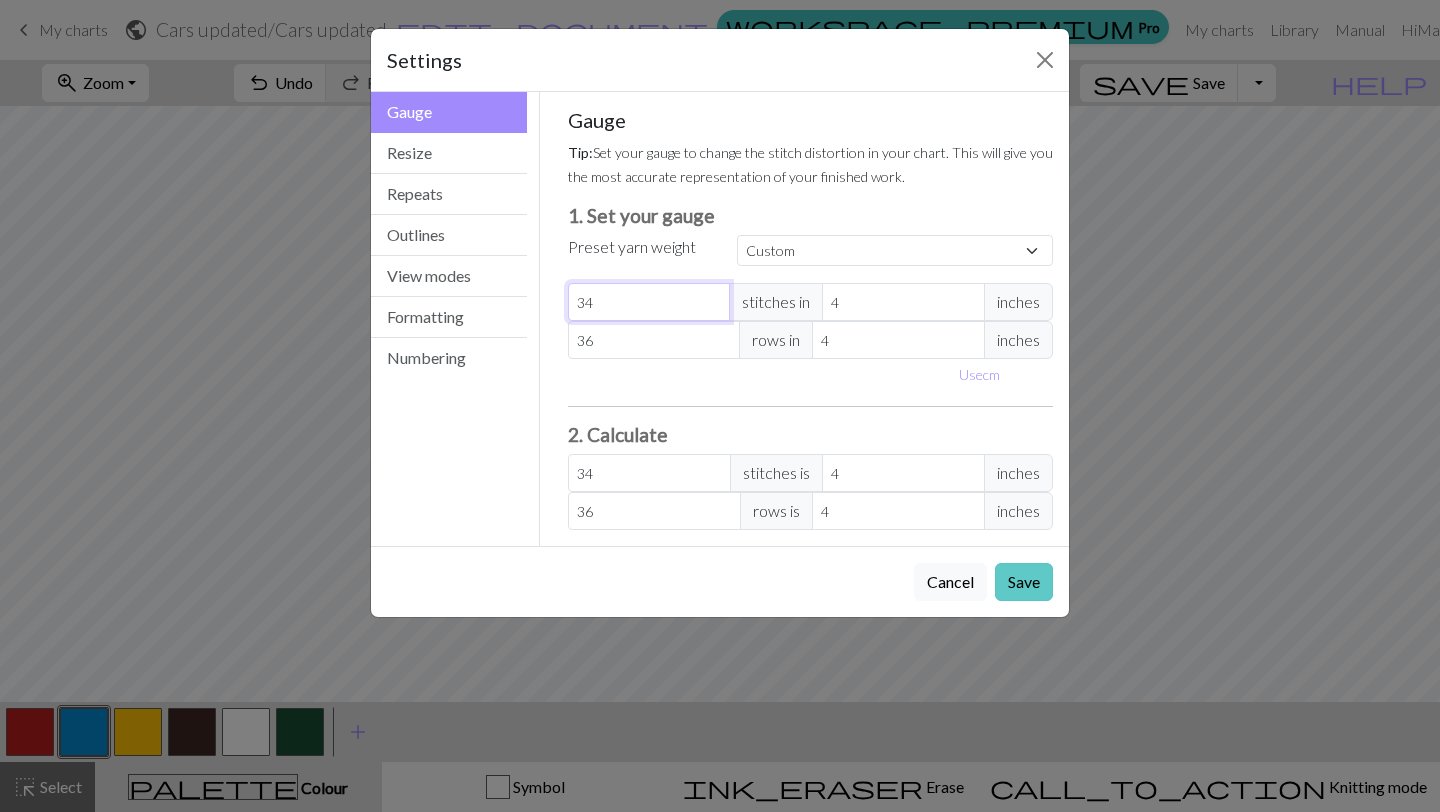 type on "34" 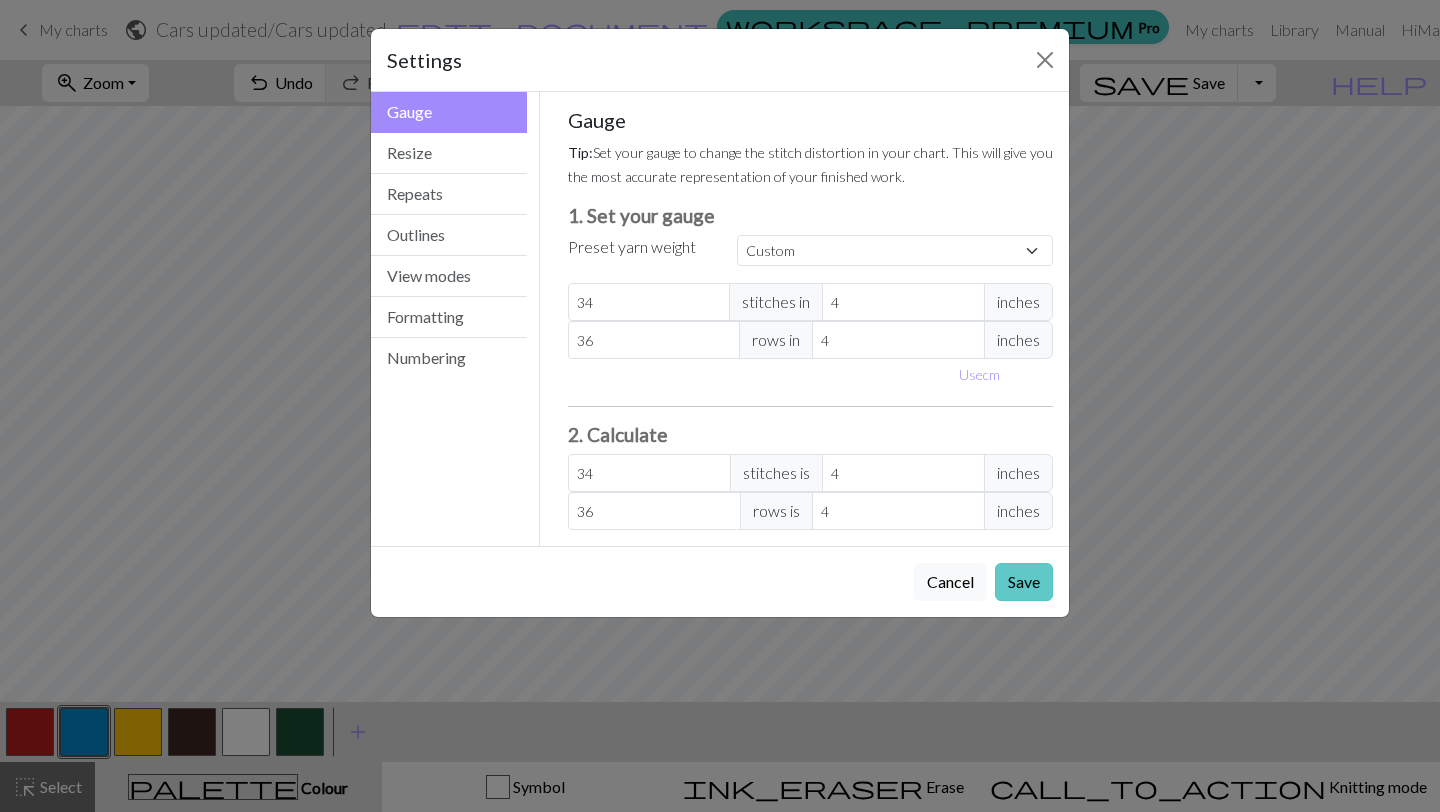 click on "Save" at bounding box center (1024, 582) 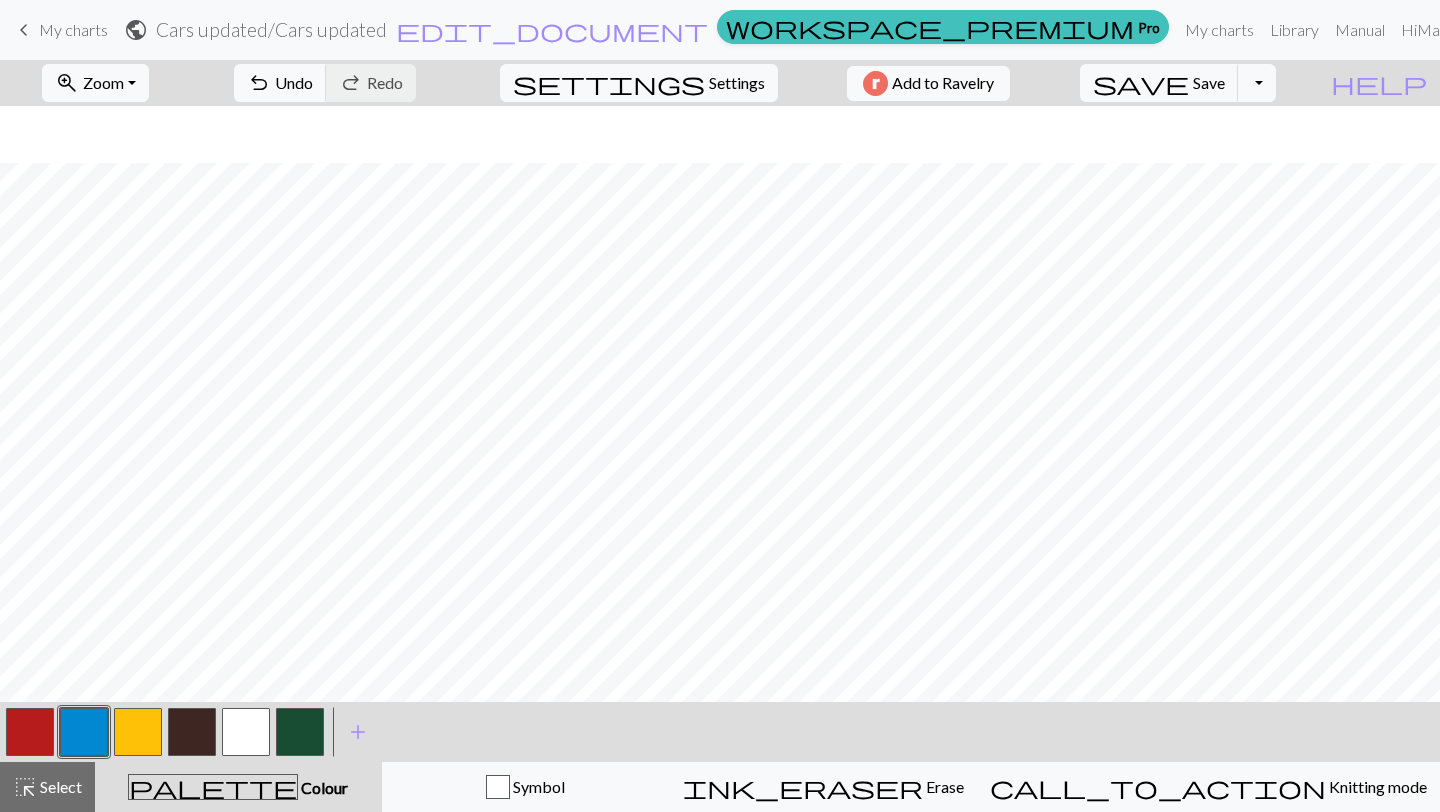 scroll, scrollTop: 209, scrollLeft: 0, axis: vertical 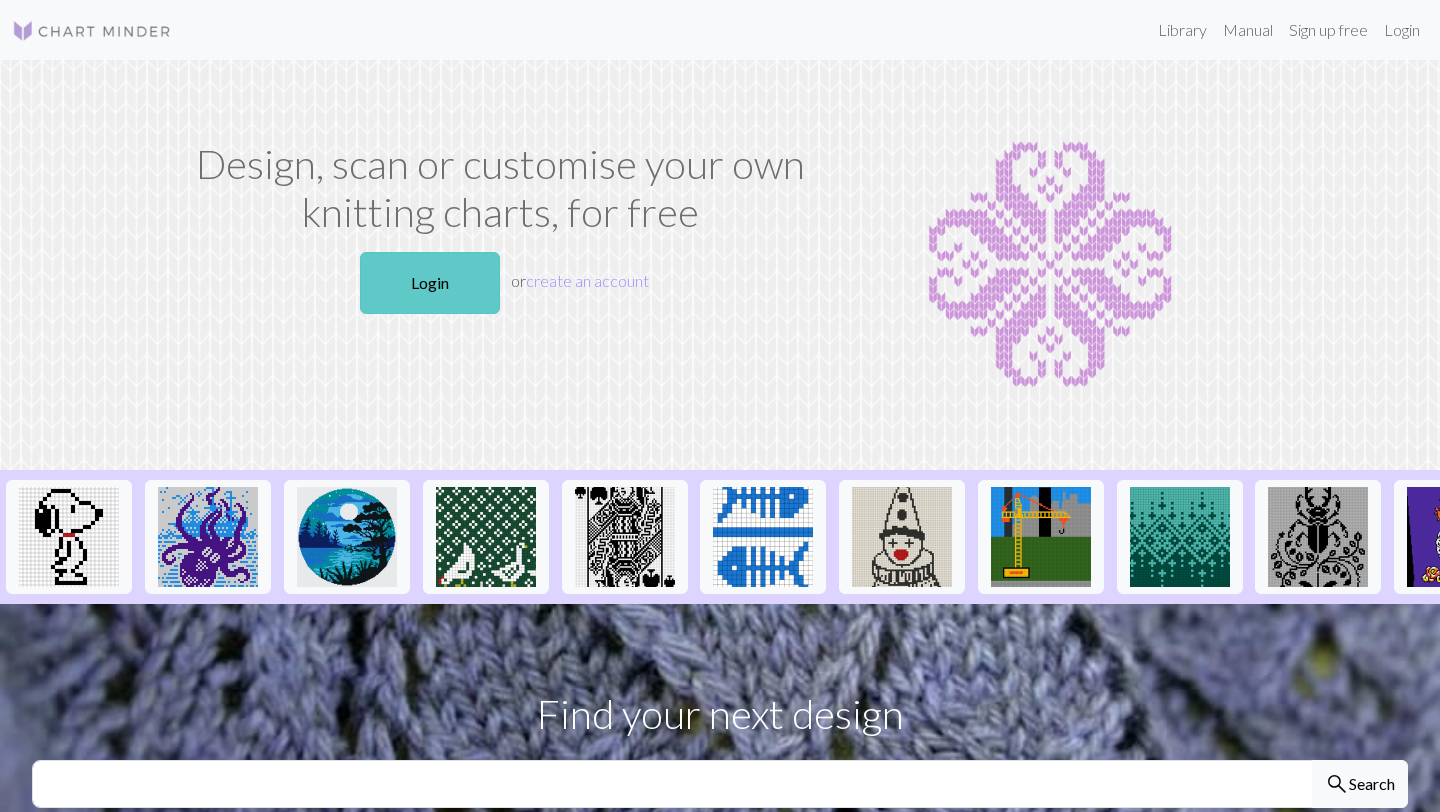 click on "Login" at bounding box center [430, 283] 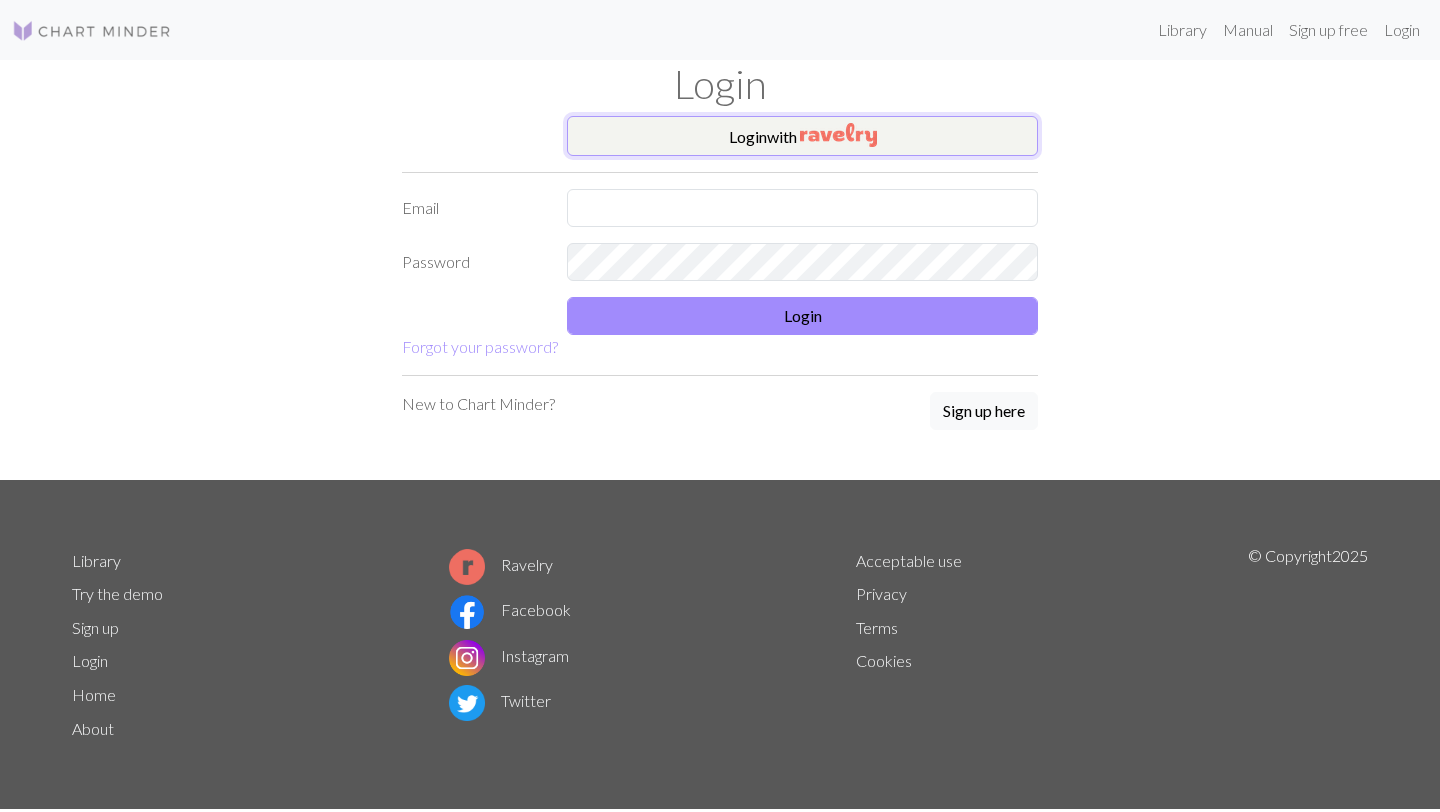click on "Login  with" at bounding box center [802, 136] 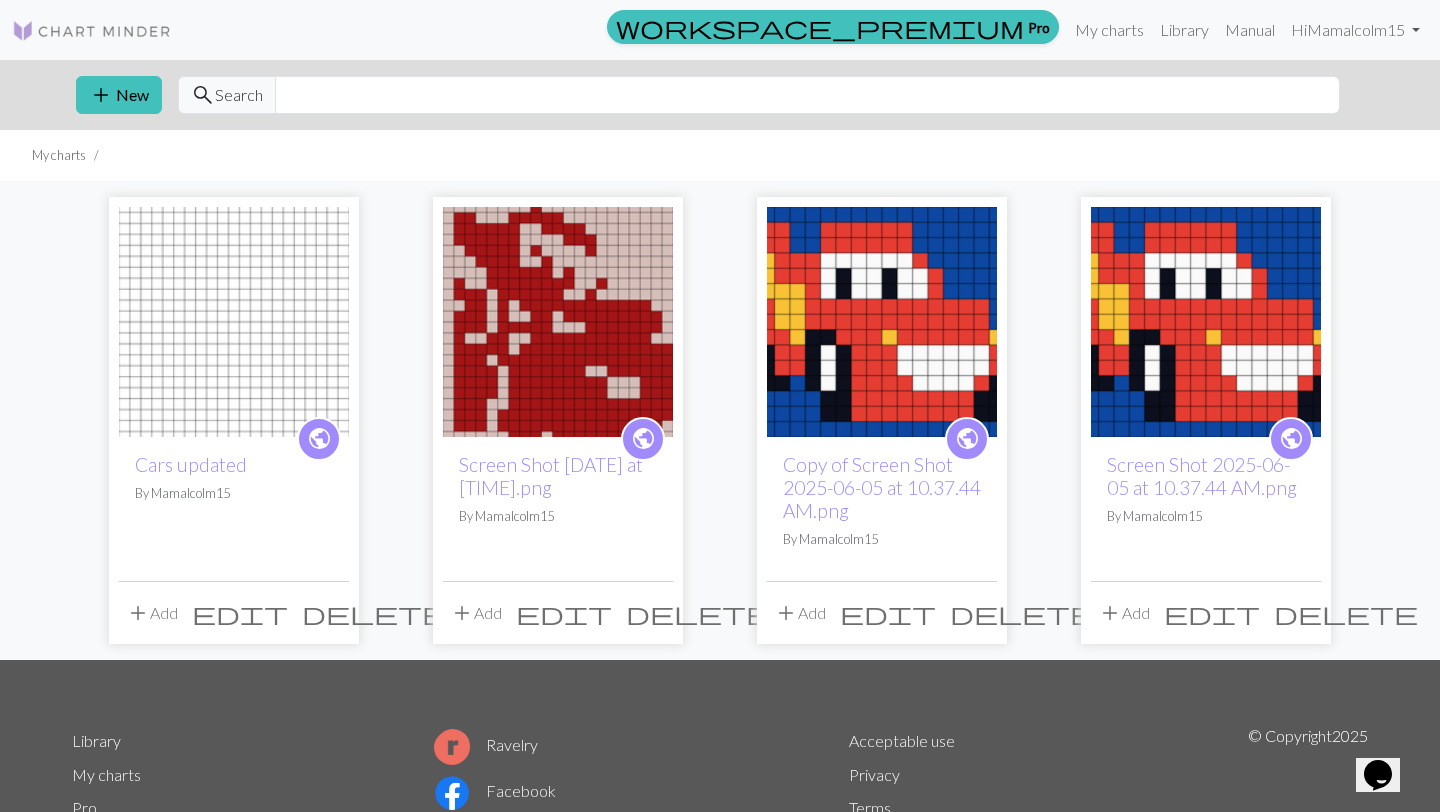 click on "add   New search   Search" at bounding box center (720, 95) 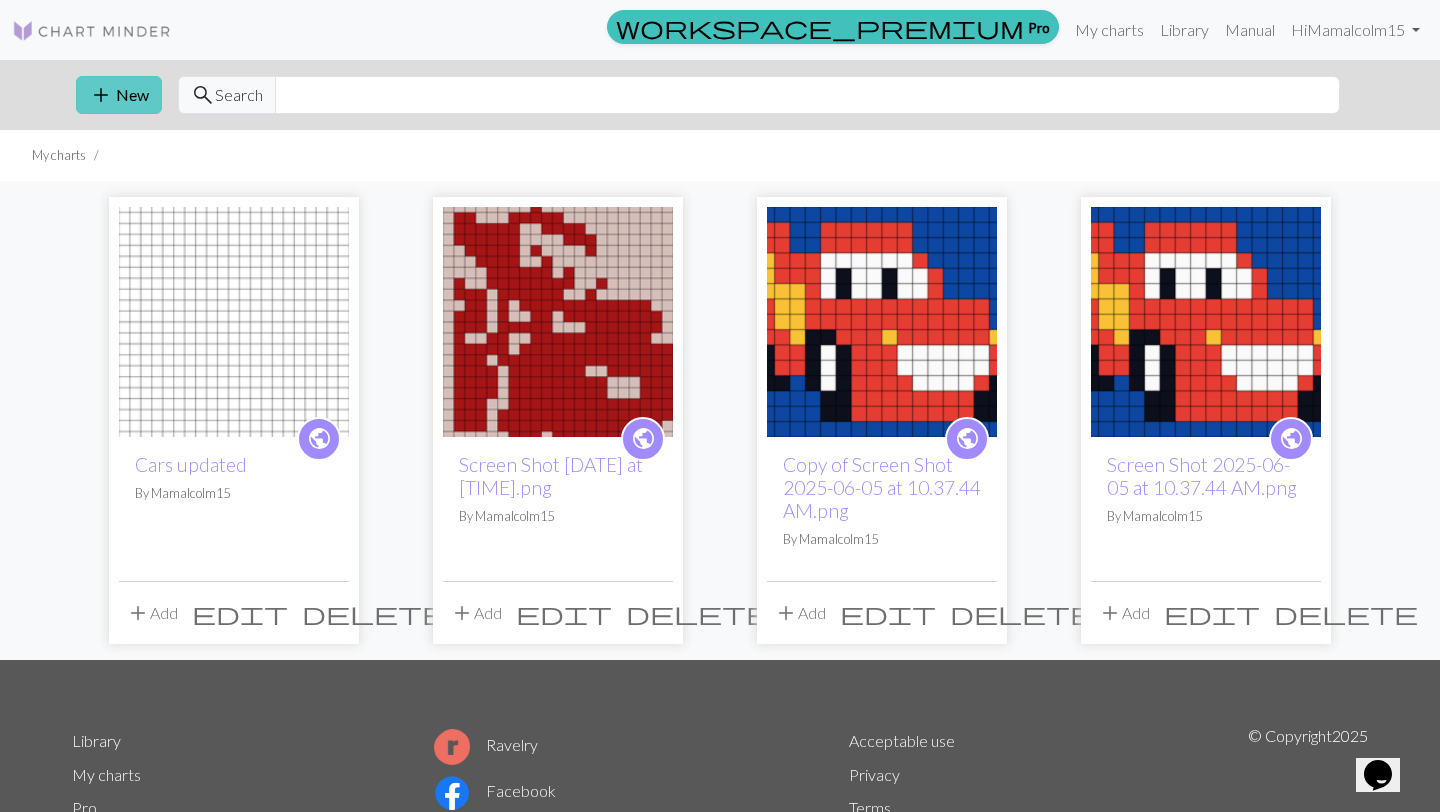 click on "add   New" at bounding box center [119, 95] 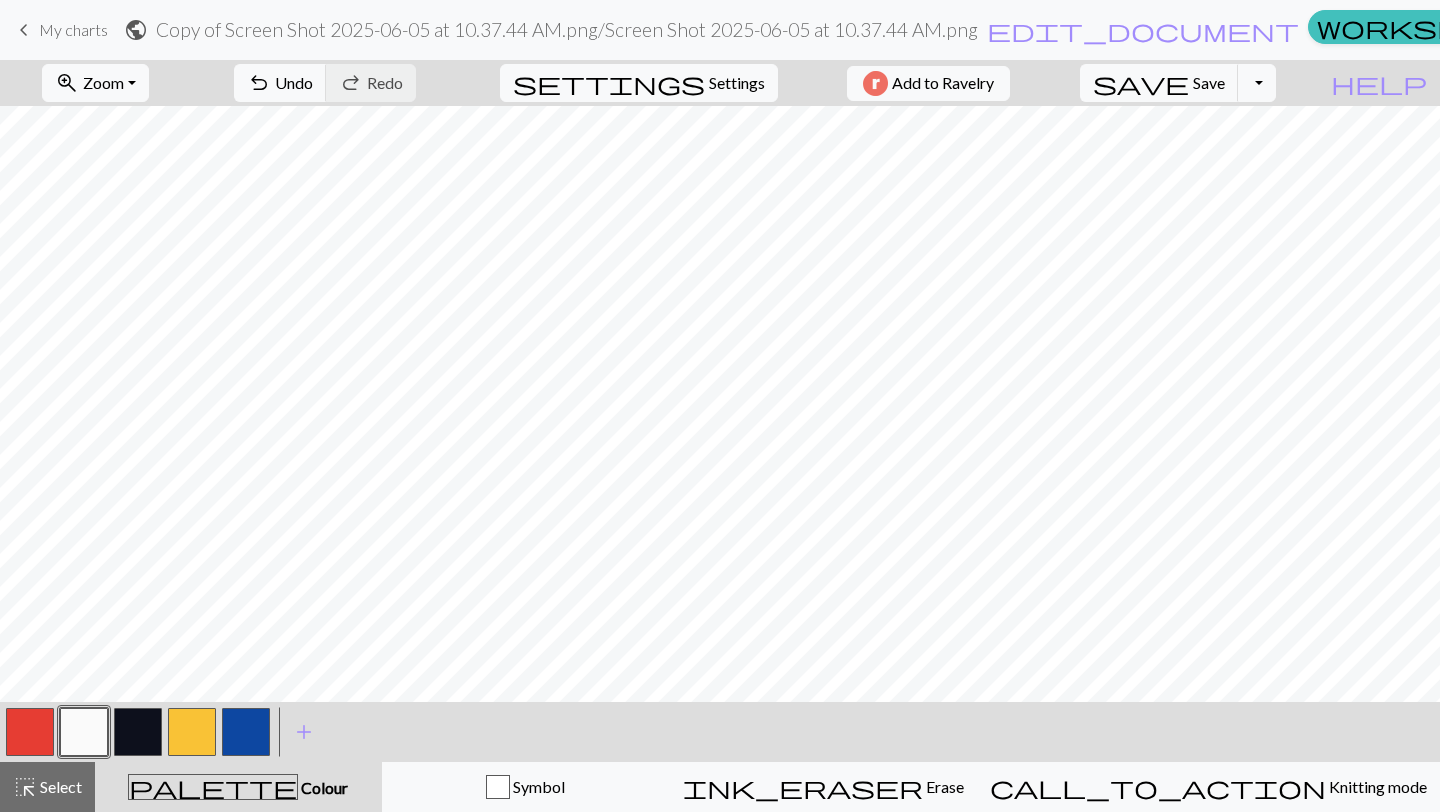 scroll, scrollTop: 0, scrollLeft: 0, axis: both 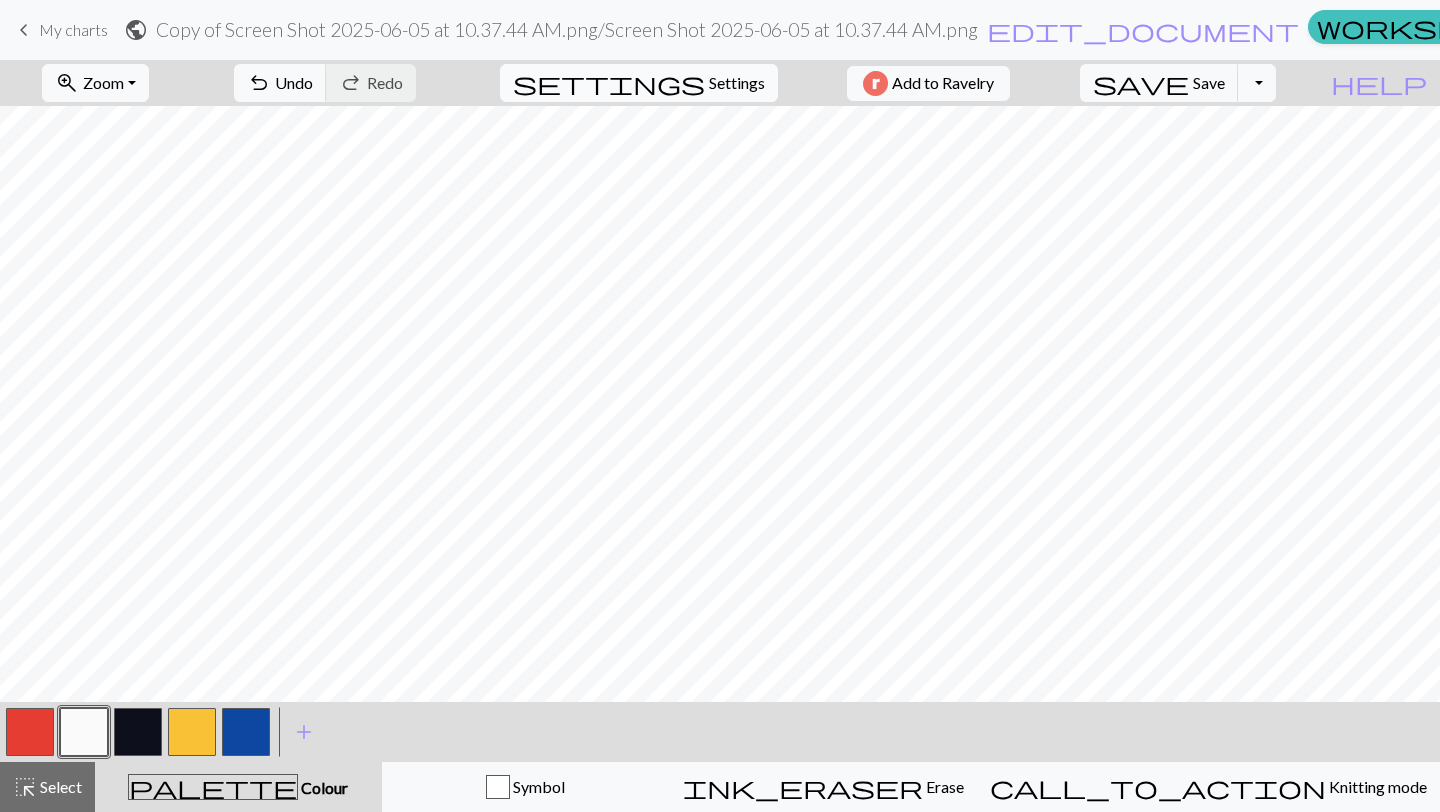 click on "Settings" at bounding box center (737, 83) 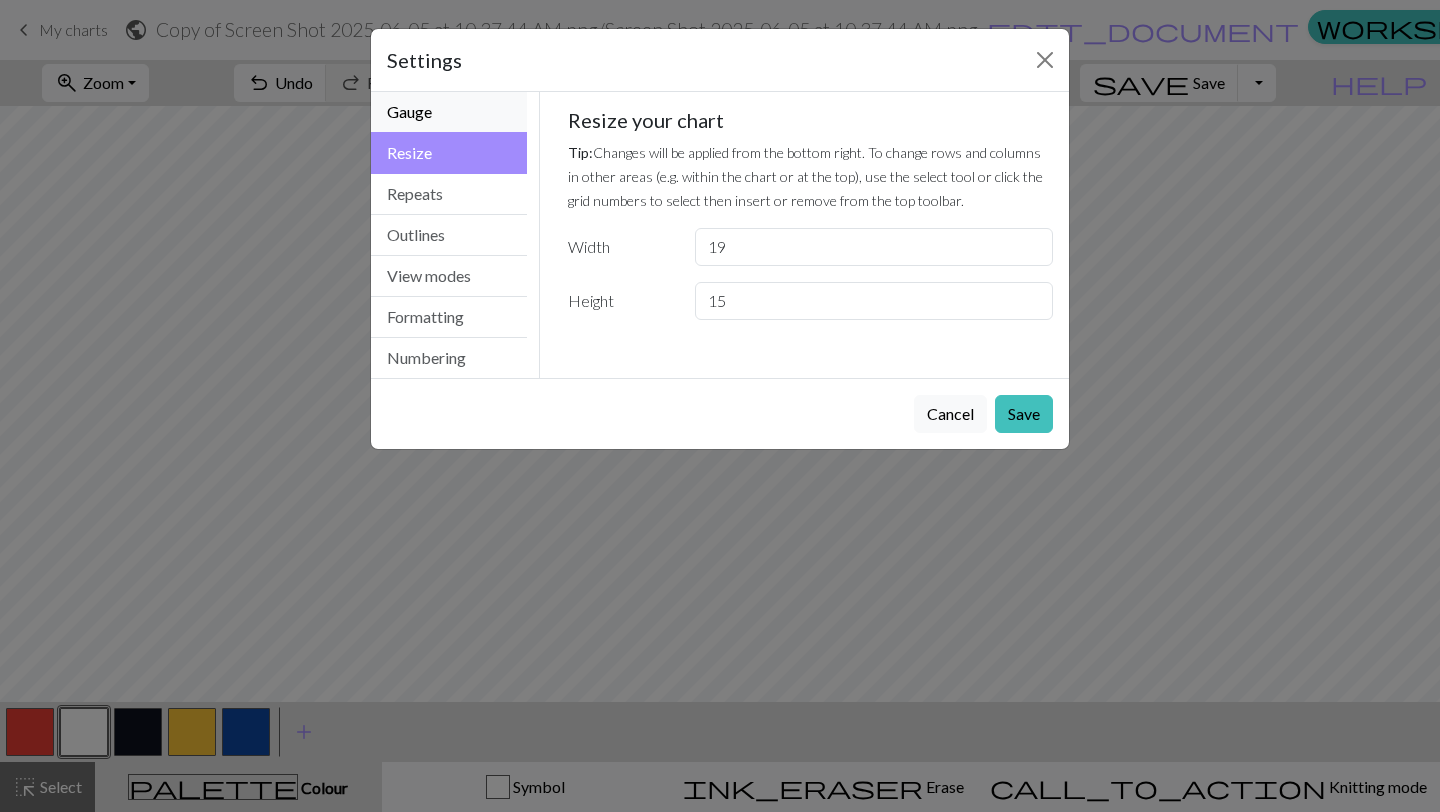 click on "Gauge" at bounding box center [449, 112] 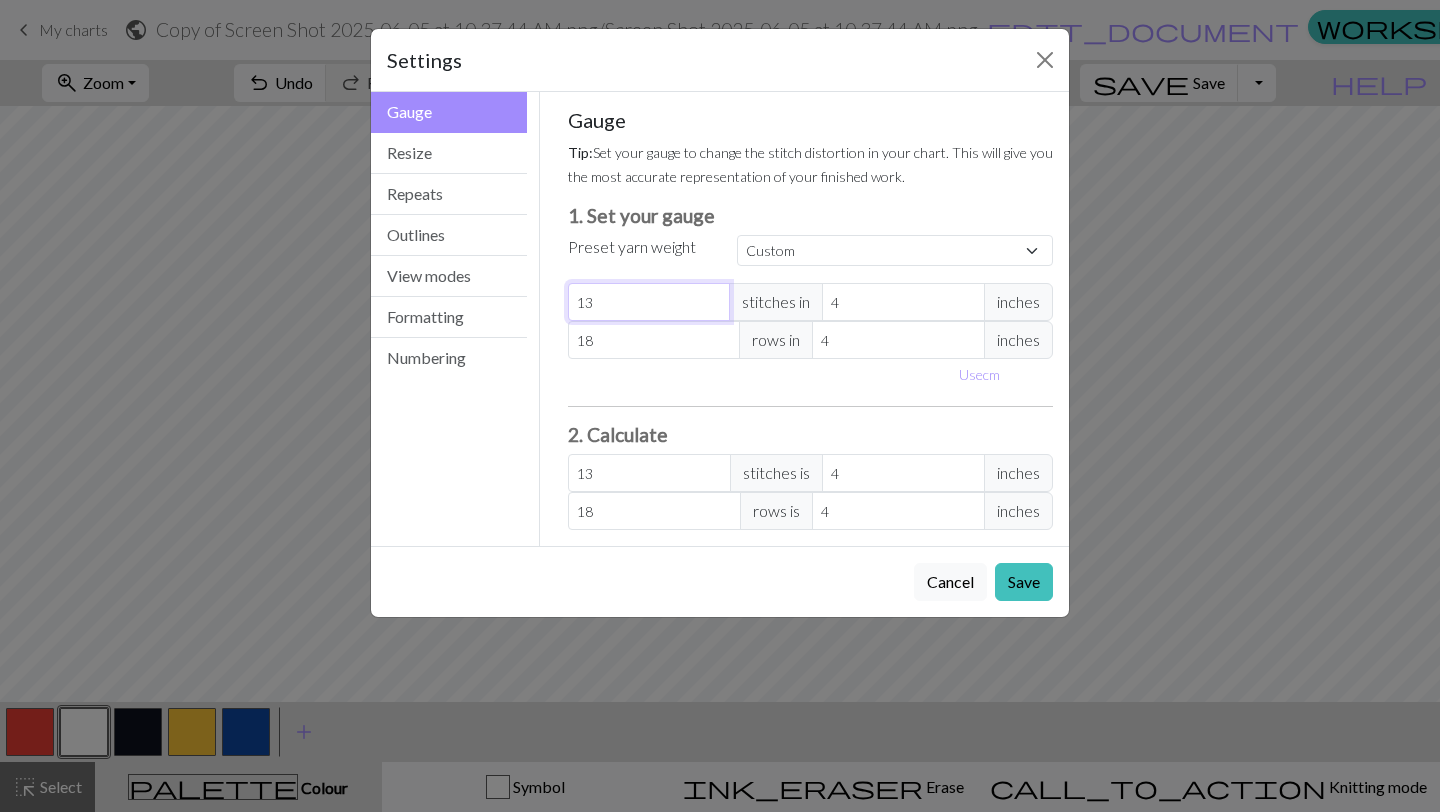 click on "13" at bounding box center (649, 302) 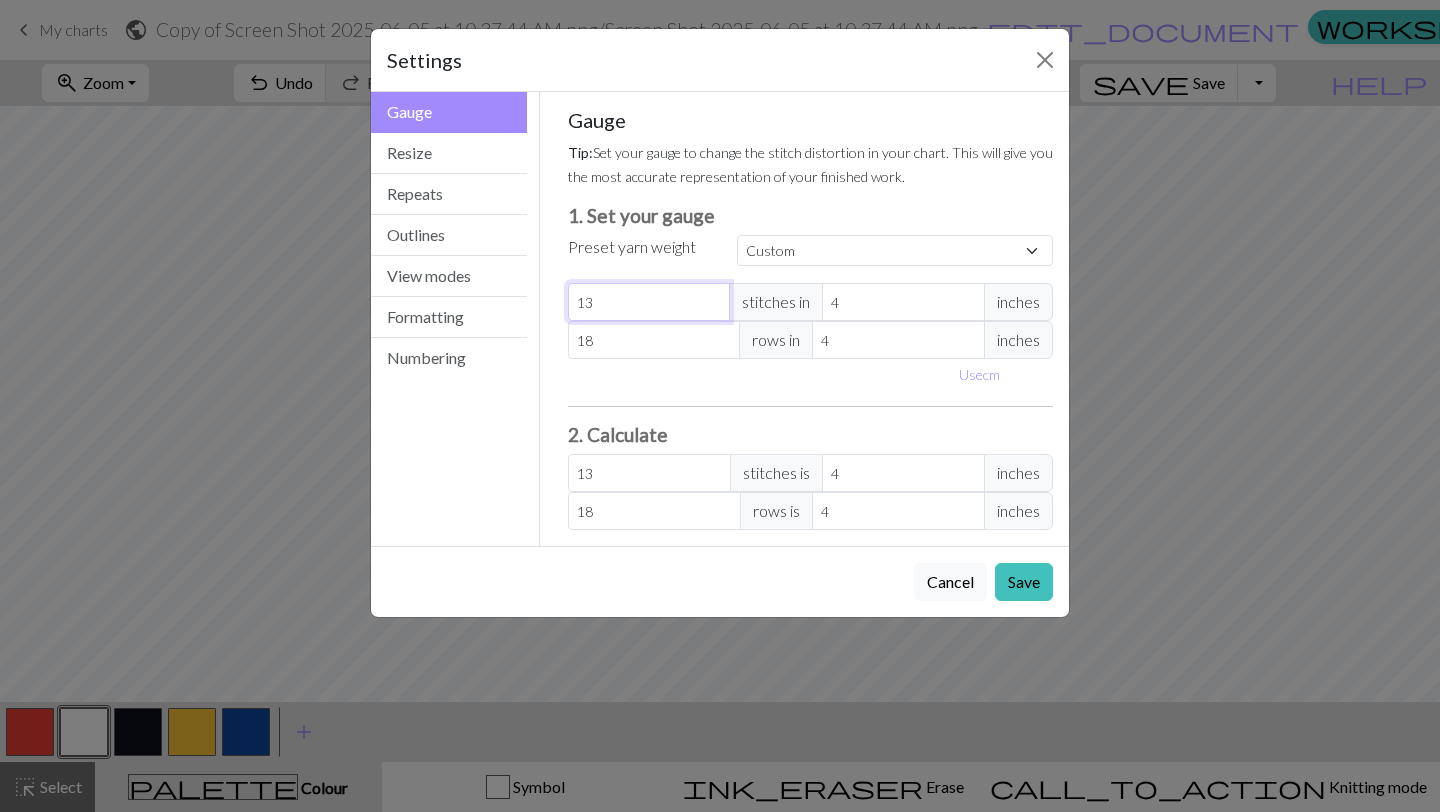 drag, startPoint x: 616, startPoint y: 305, endPoint x: 547, endPoint y: 305, distance: 69 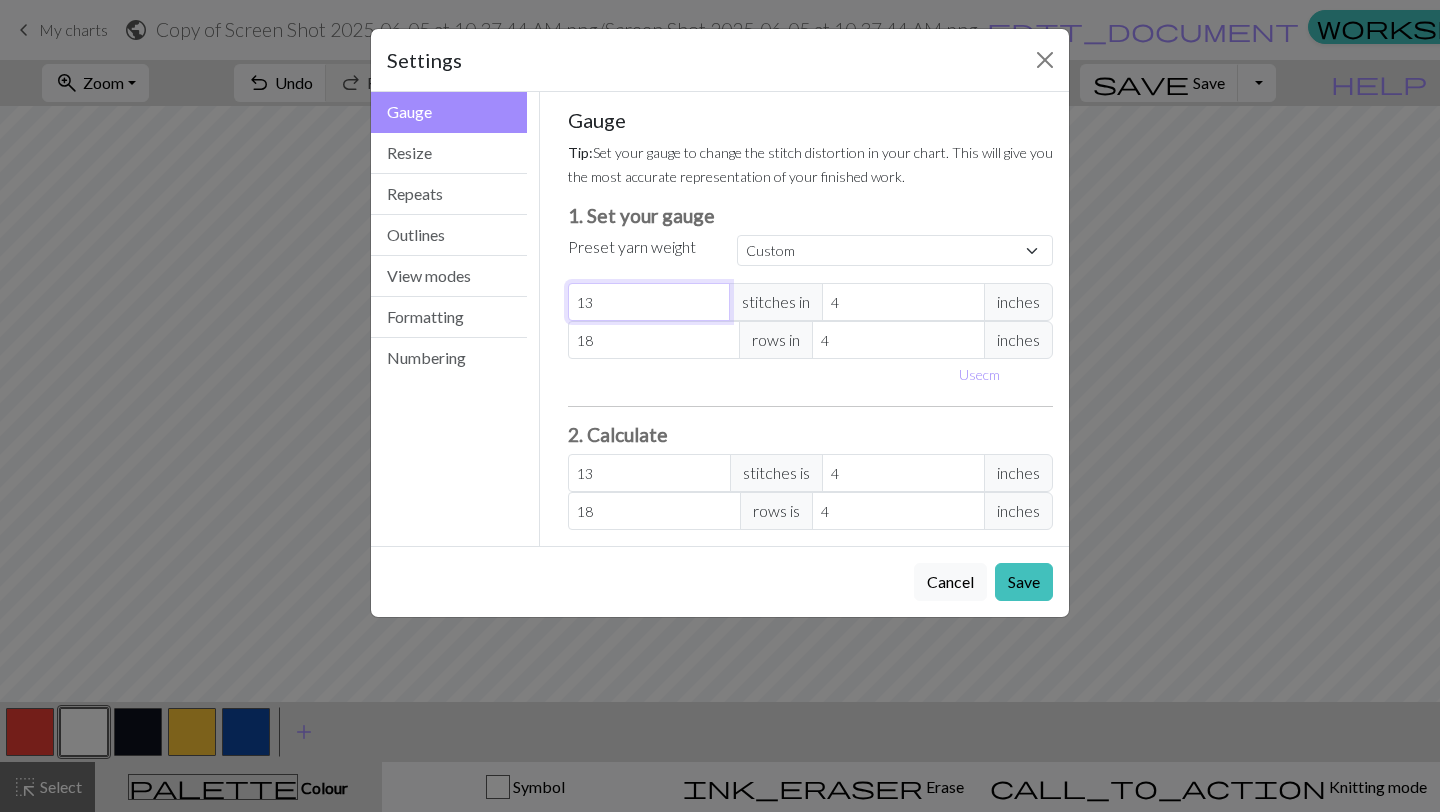 click on "Gauge Tip:  Set your gauge to change the stitch distortion in your chart. This will give you the most accurate representation of your finished work. 1. Set your gauge Preset yarn weight Custom Square Lace Light Fingering Fingering Sport Double knit Worsted Aran Bulky Super Bulky 13 stitches in  4 inches 18 rows in  4 inches Use  cm 2. Calculate 13 stitches is 4 inches 18 rows is 4 inches Resize your chart Tip:  Changes will be applied from the bottom right. To change rows and columns in other areas (e.g. within the chart or at the top), use the select tool or click the grid numbers to select then insert or remove from the top toolbar. Width 19 Height 15 Repeats workspace_premium Become a Pro user   to  visualise repeats Tip:   This will show your entire chart repeated, so you can preview what joining panels look like together. arrow_forward  Horizontal 1 arrow_downward  Vertical 1 Outlines Tip:  Click on row/stitch numbers, or long-press and drag to add section outlines directly in your workspace View modes" at bounding box center (811, 319) 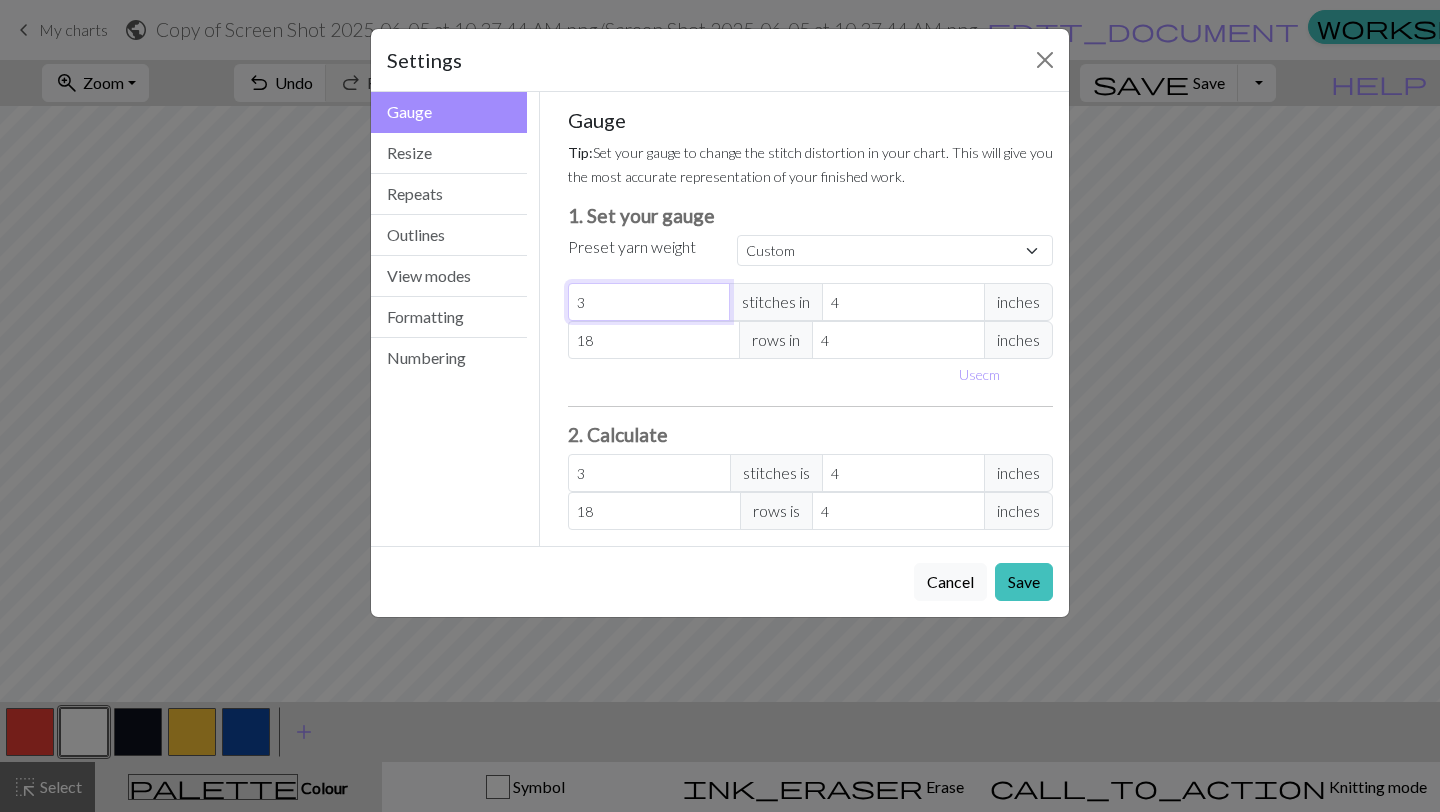 type on "34" 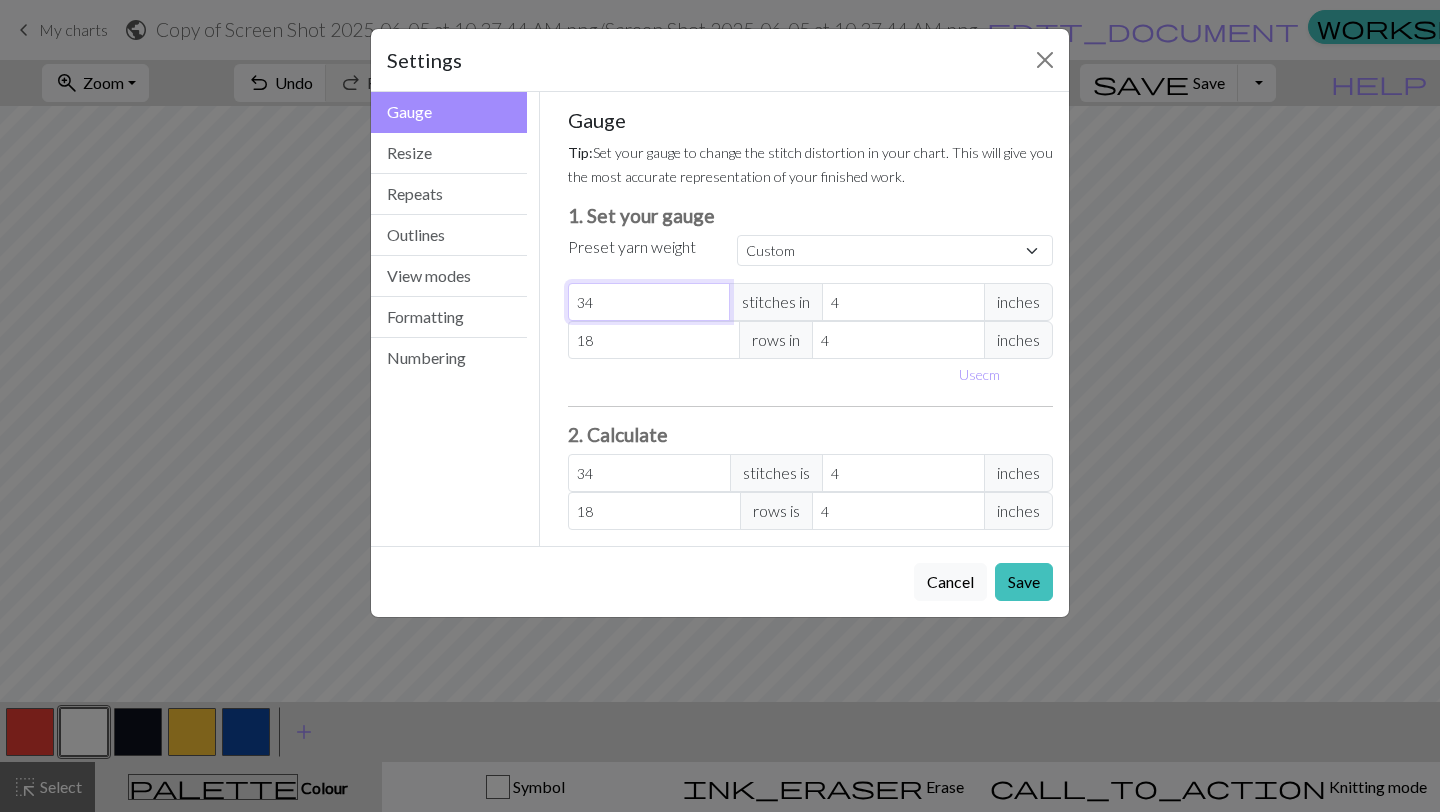 type on "34" 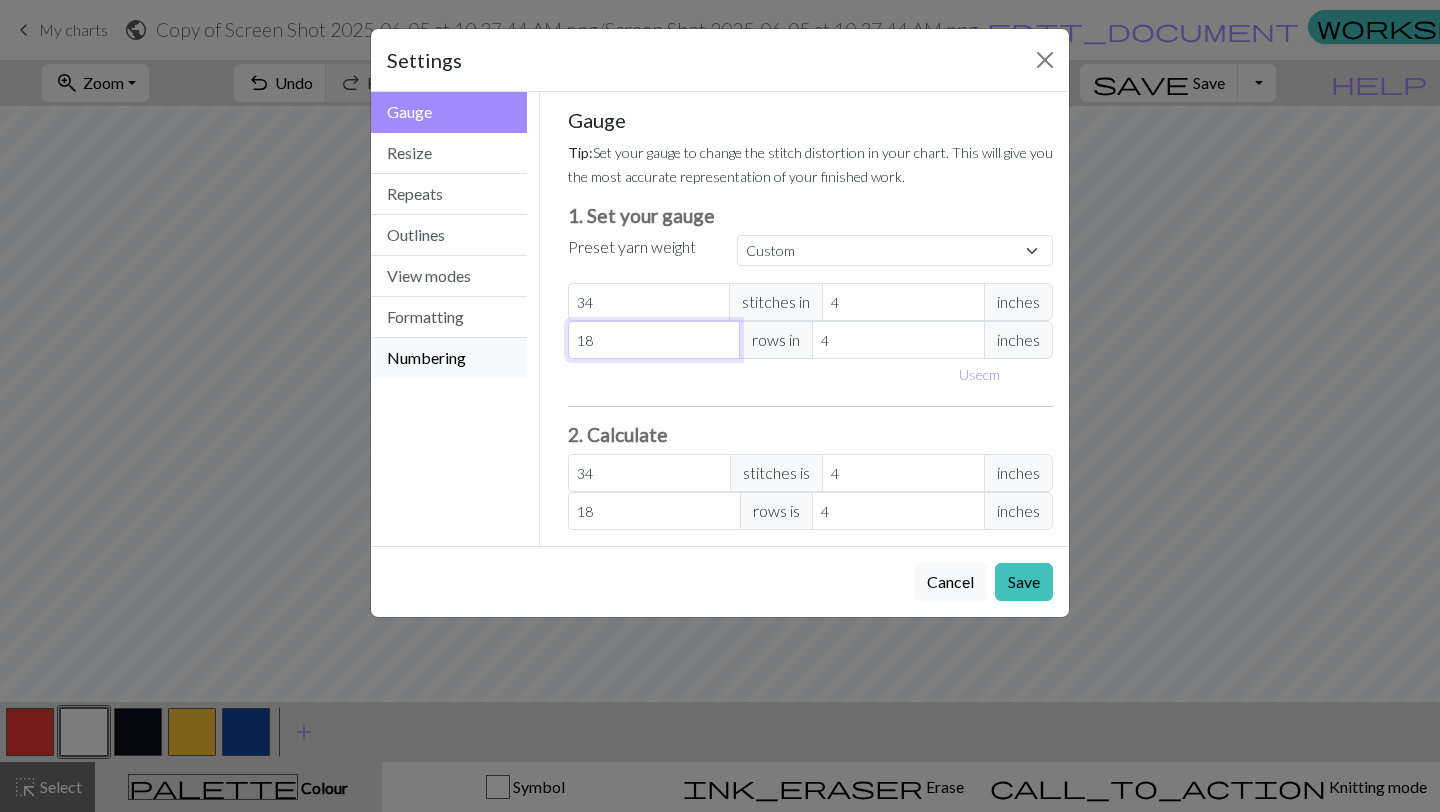drag, startPoint x: 602, startPoint y: 346, endPoint x: 502, endPoint y: 346, distance: 100 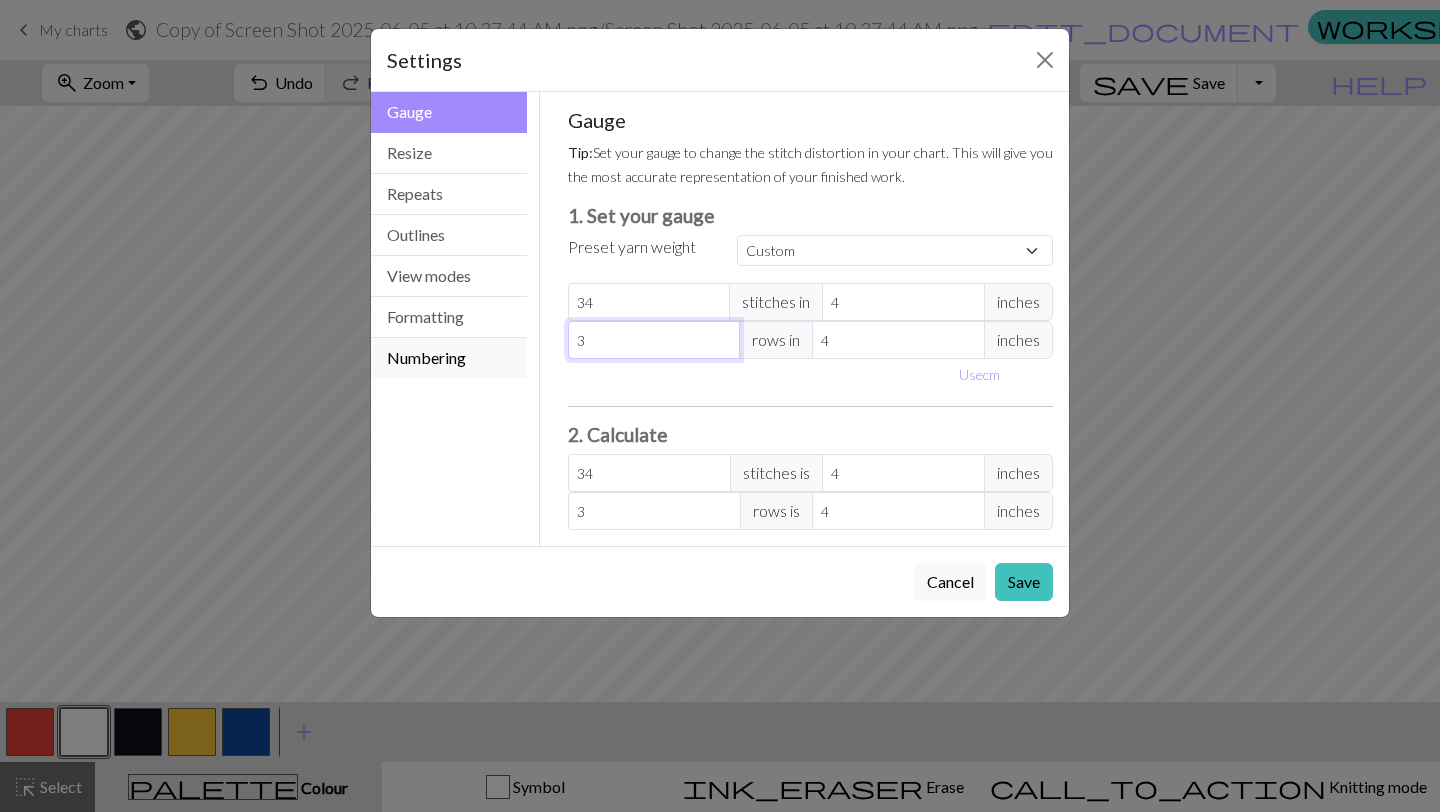 type on "36" 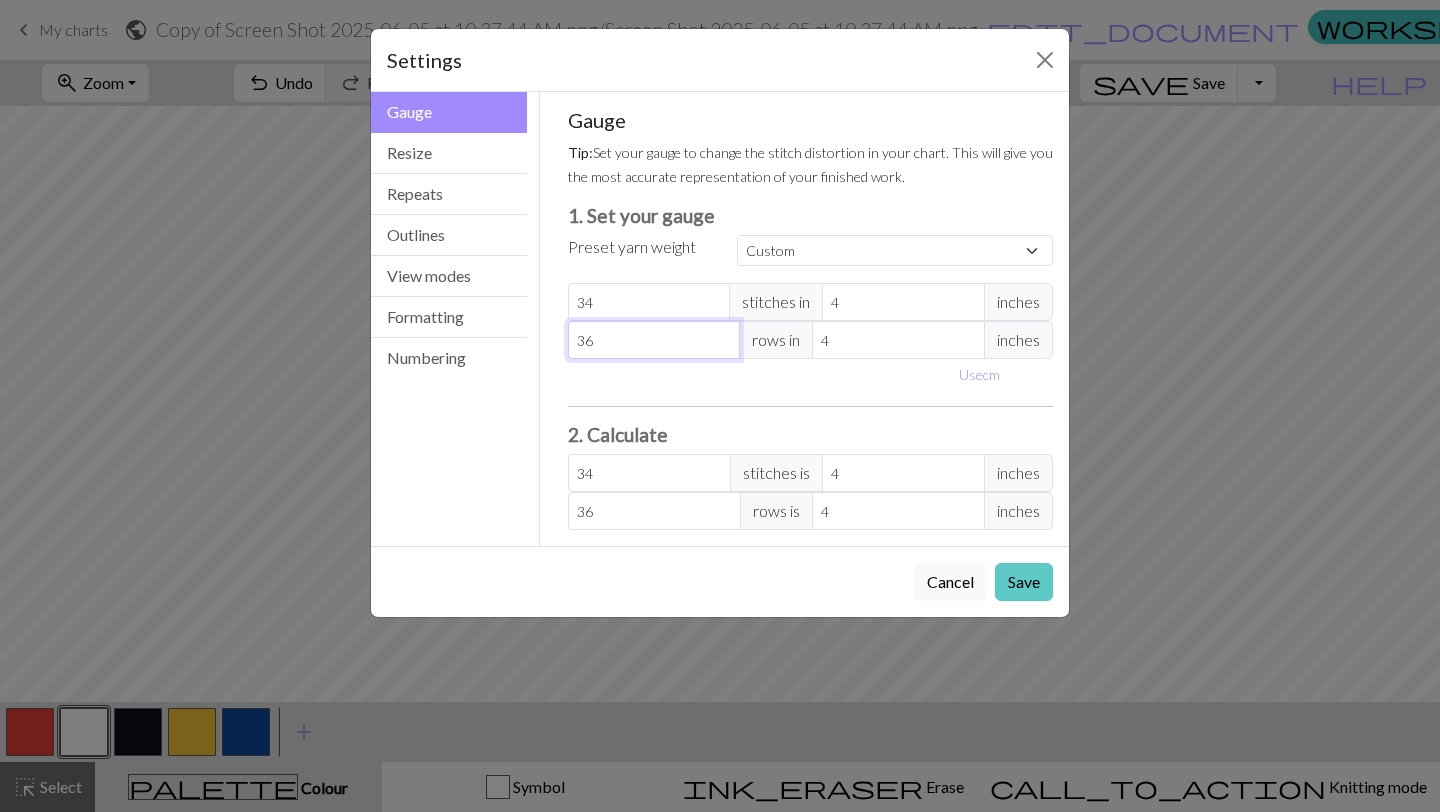 type on "36" 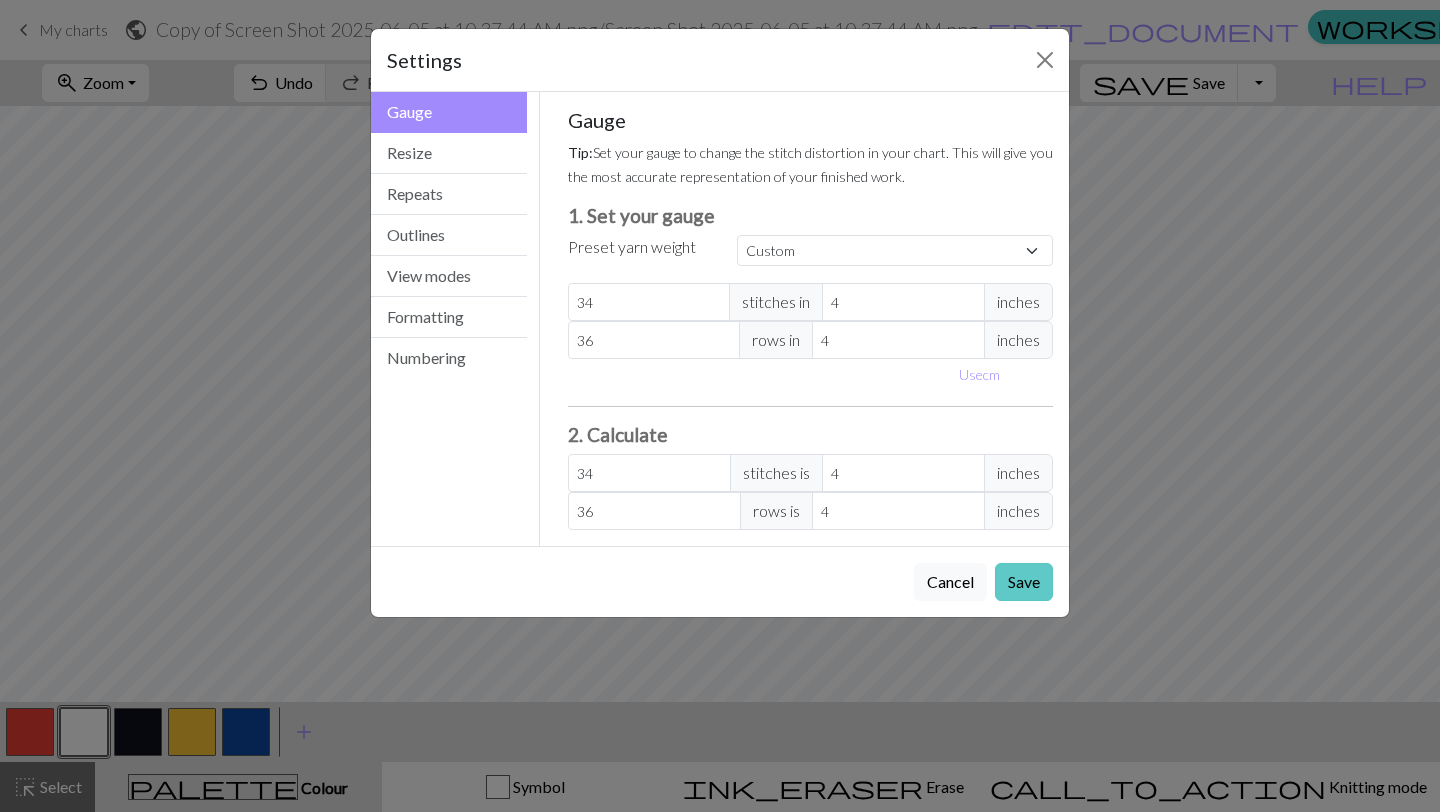 click on "Save" at bounding box center [1024, 582] 